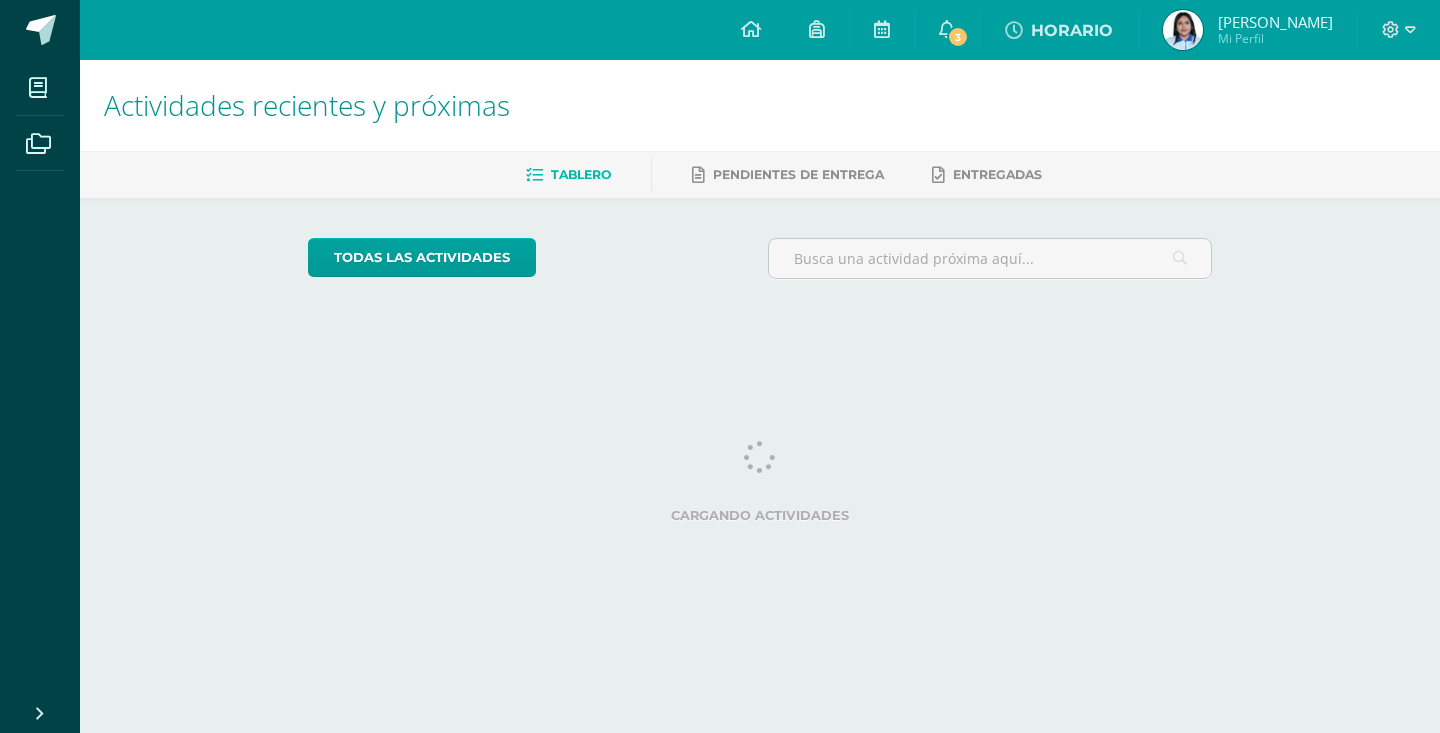 scroll, scrollTop: 0, scrollLeft: 0, axis: both 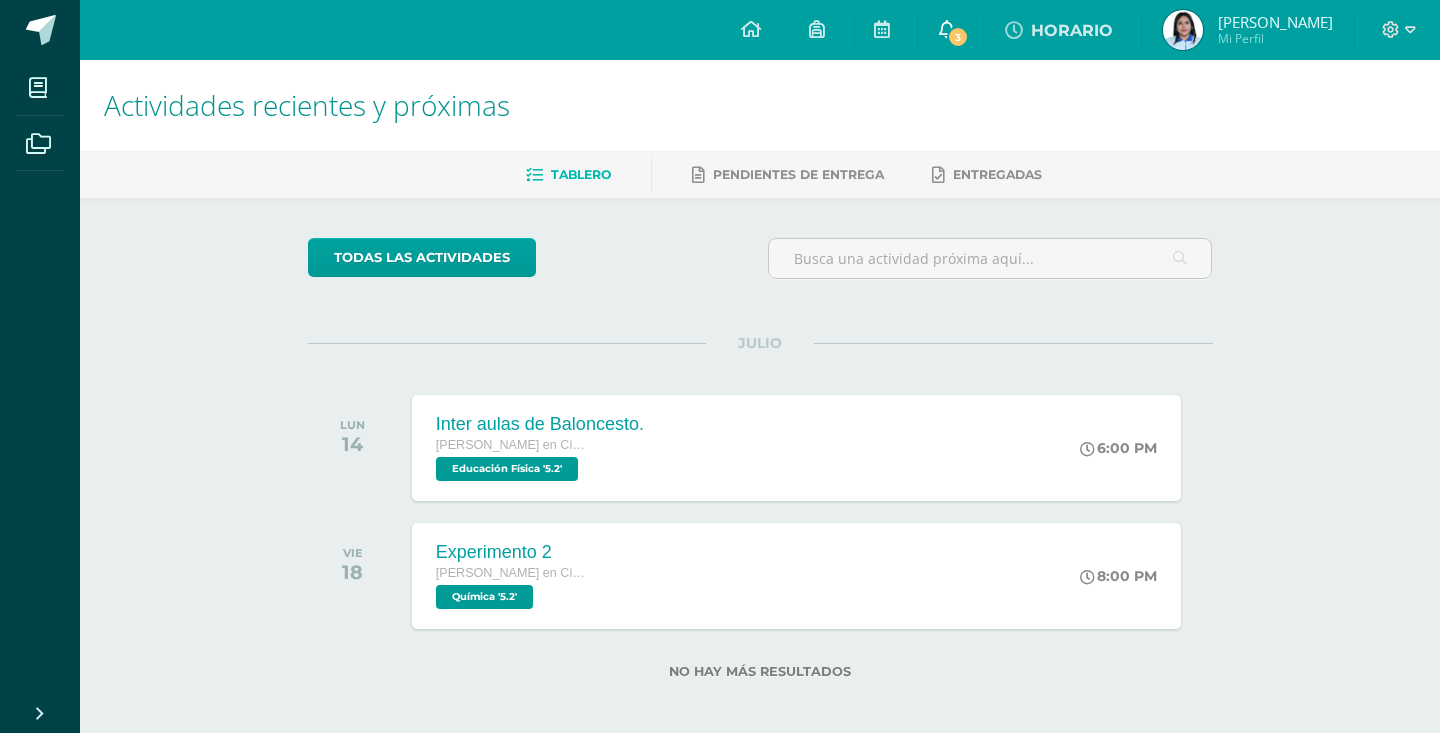 click on "3" at bounding box center (947, 30) 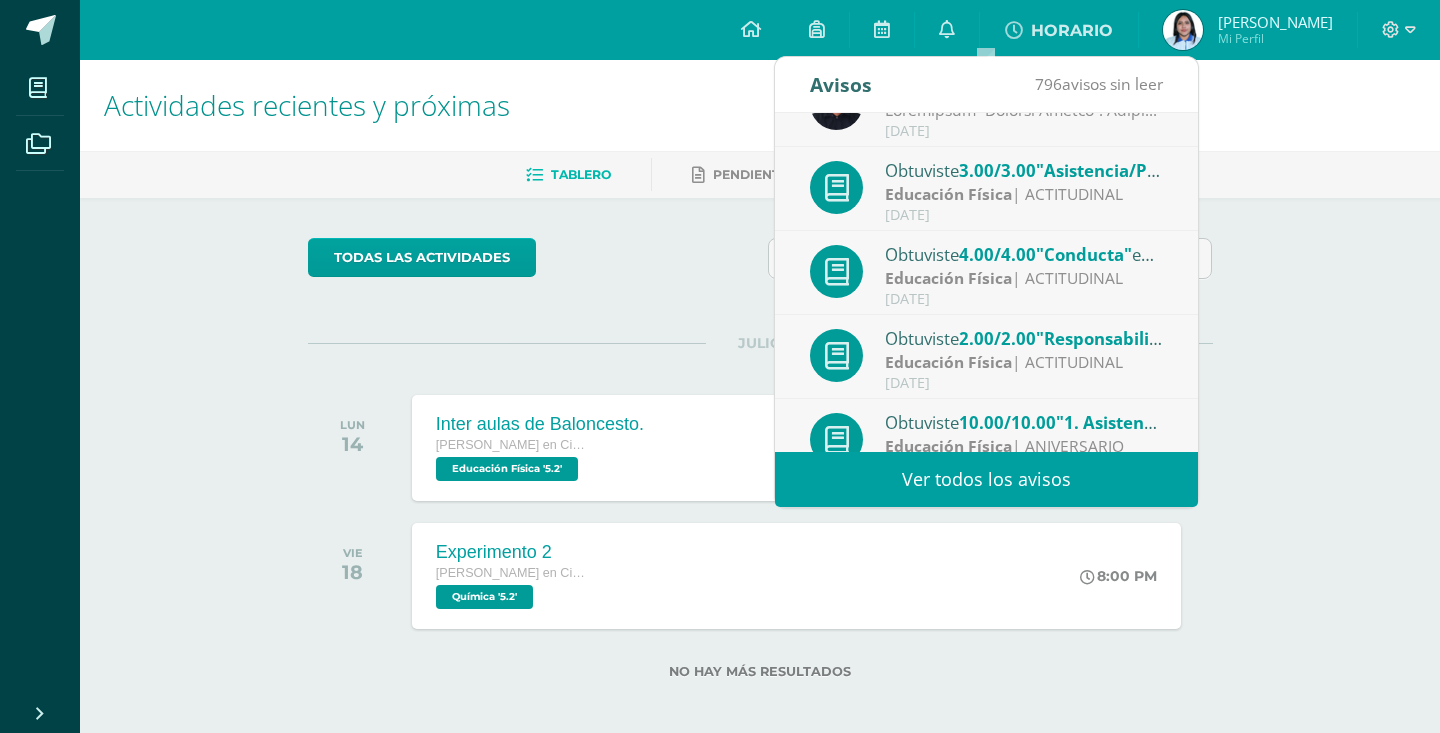 scroll, scrollTop: 303, scrollLeft: 0, axis: vertical 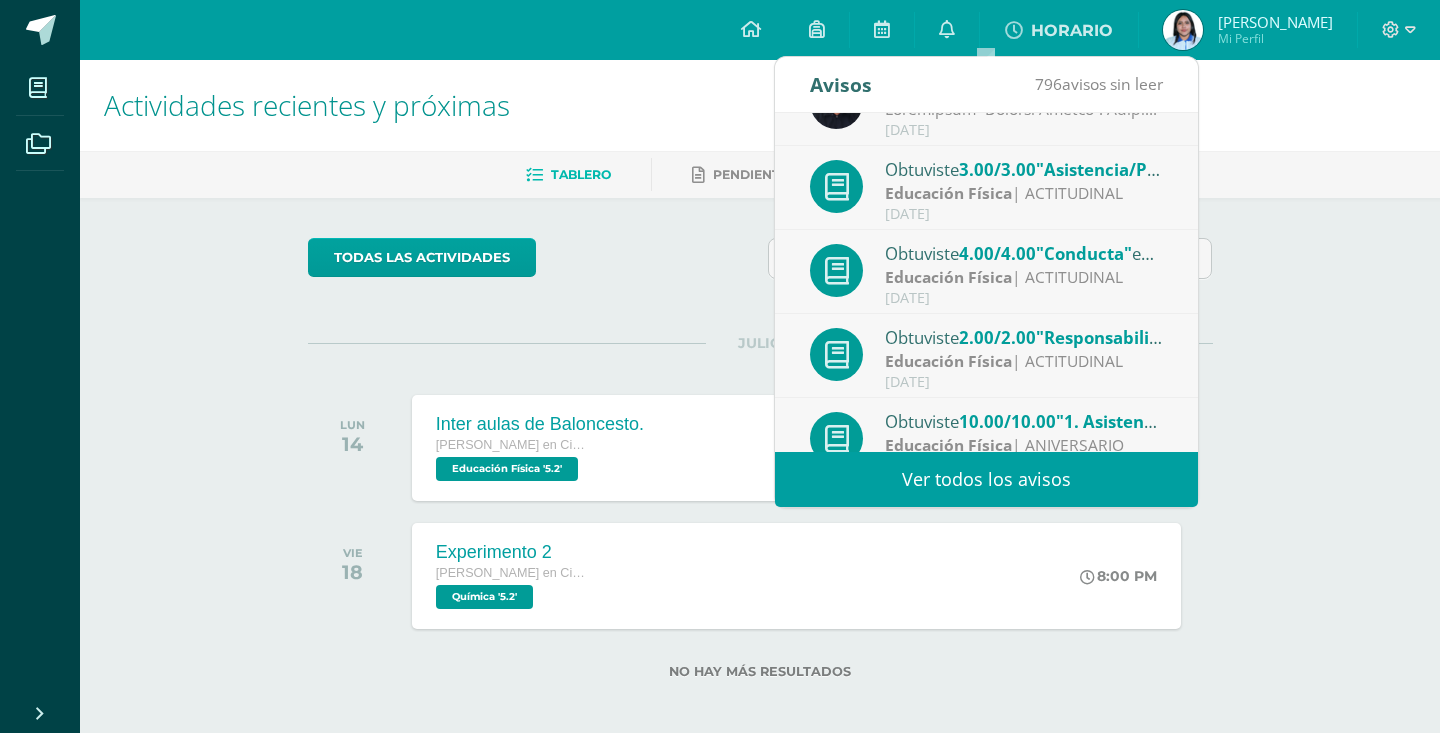 click on "Actividades recientes y próximas
Tablero
Pendientes de entrega
Entregadas
todas las Actividades
No tienes actividades
Échale un vistazo a los demás períodos o  sal y disfruta del sol
JULIO
LUN
14
Inter aulas de Baloncesto.
Quinto Bachillerato en Ciencias y Letras
Educación Física '5.2'" at bounding box center (760, 401) 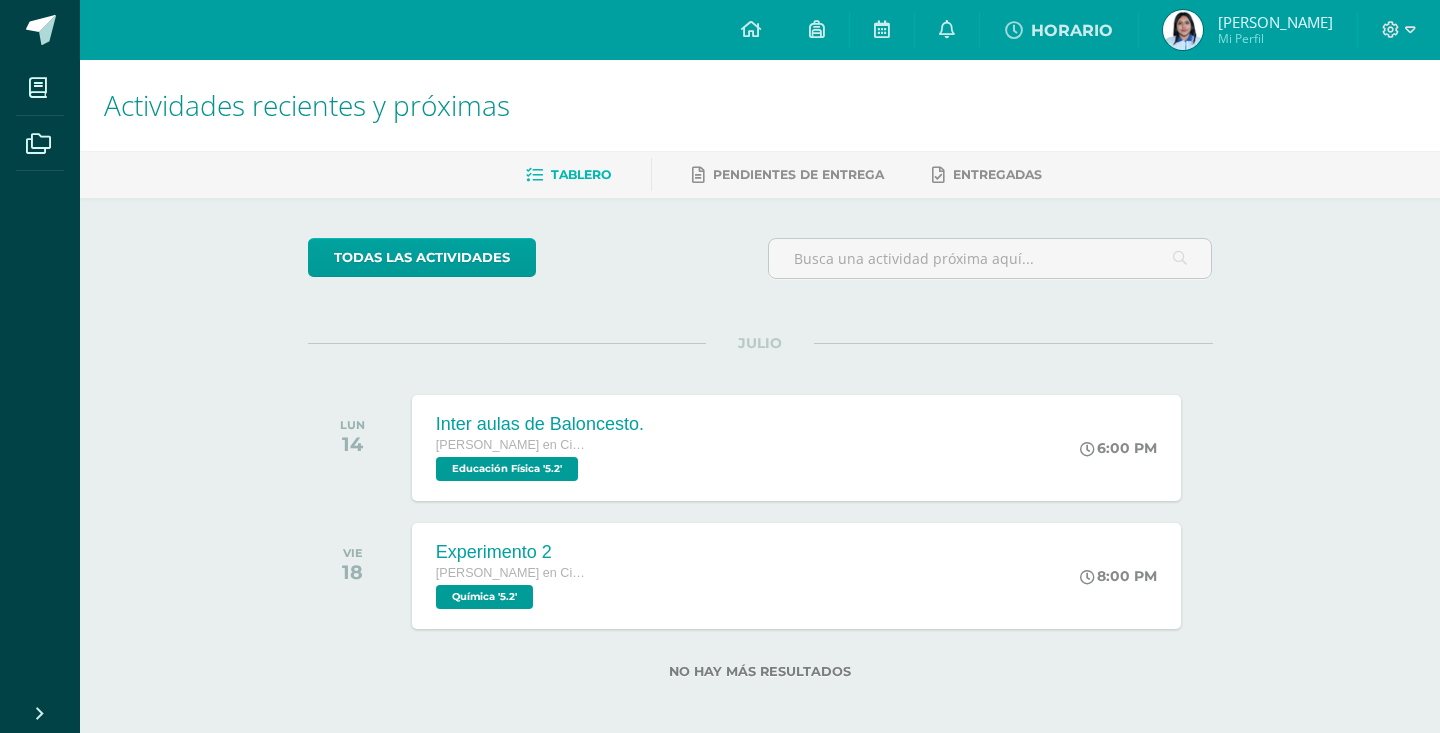 click at bounding box center [1183, 30] 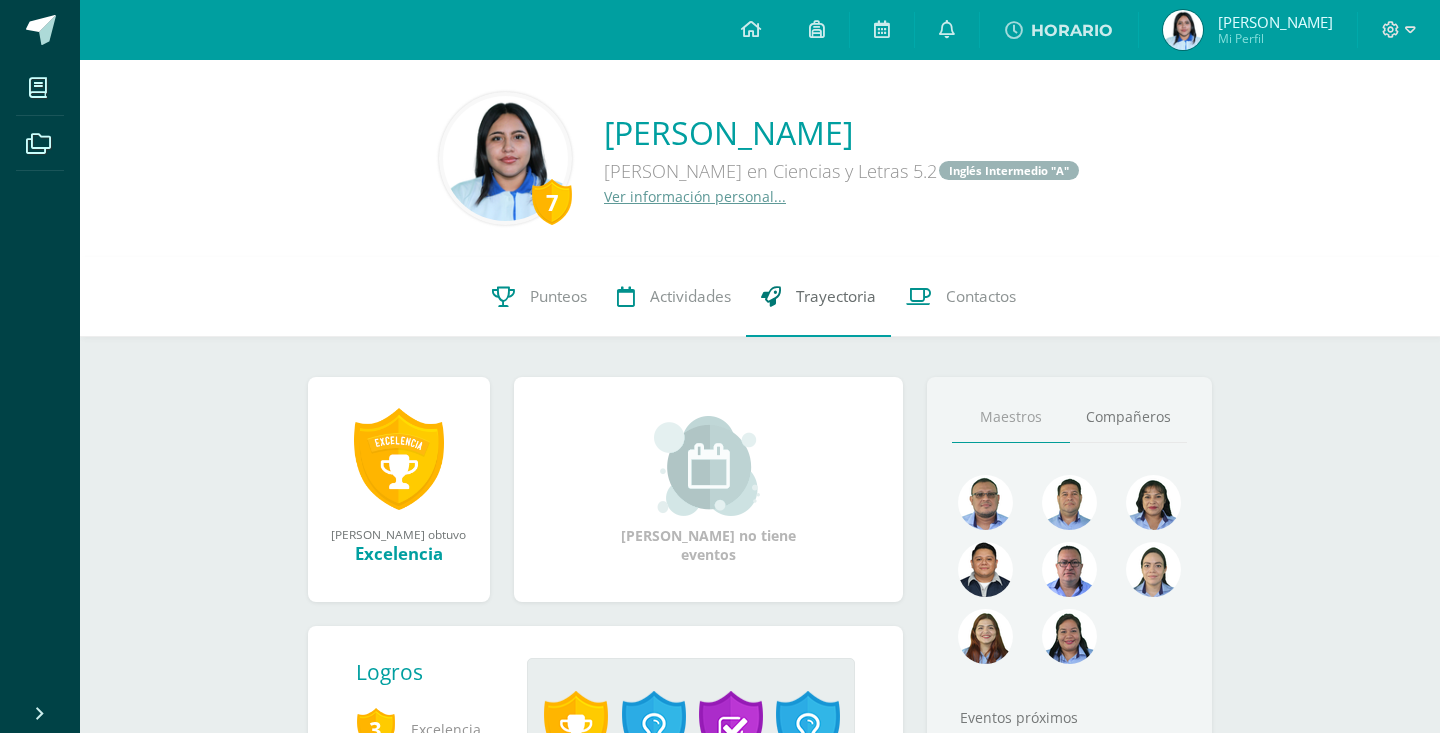 scroll, scrollTop: 0, scrollLeft: 0, axis: both 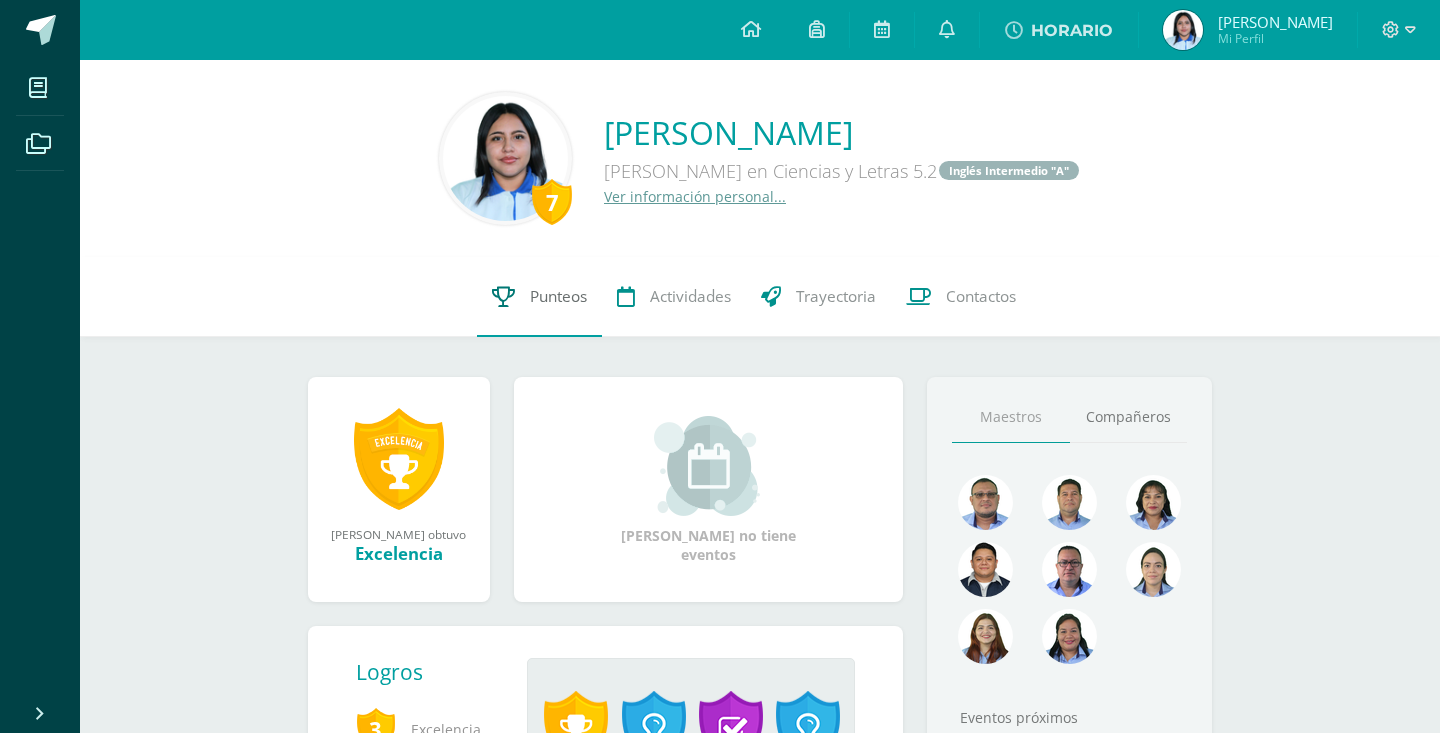 click on "Punteos" at bounding box center [539, 297] 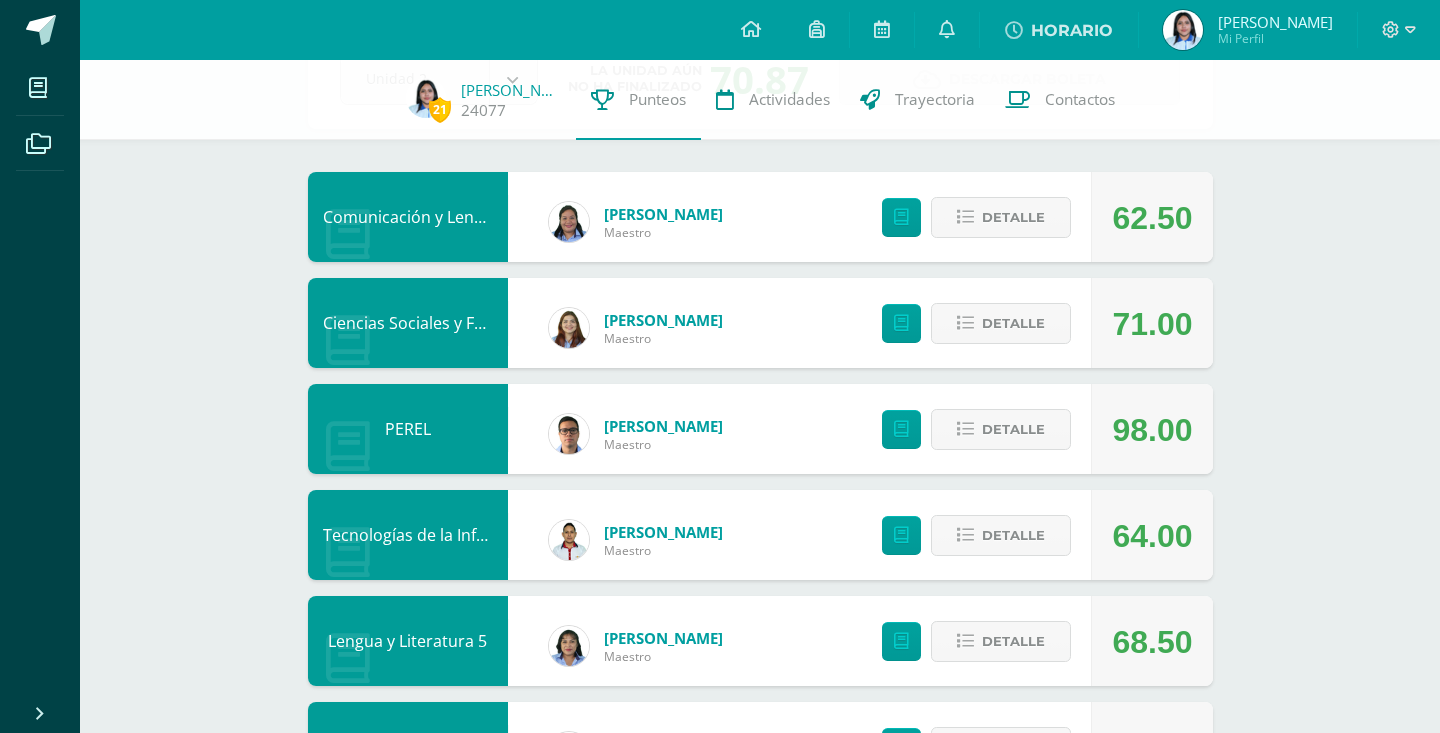 scroll, scrollTop: 147, scrollLeft: 0, axis: vertical 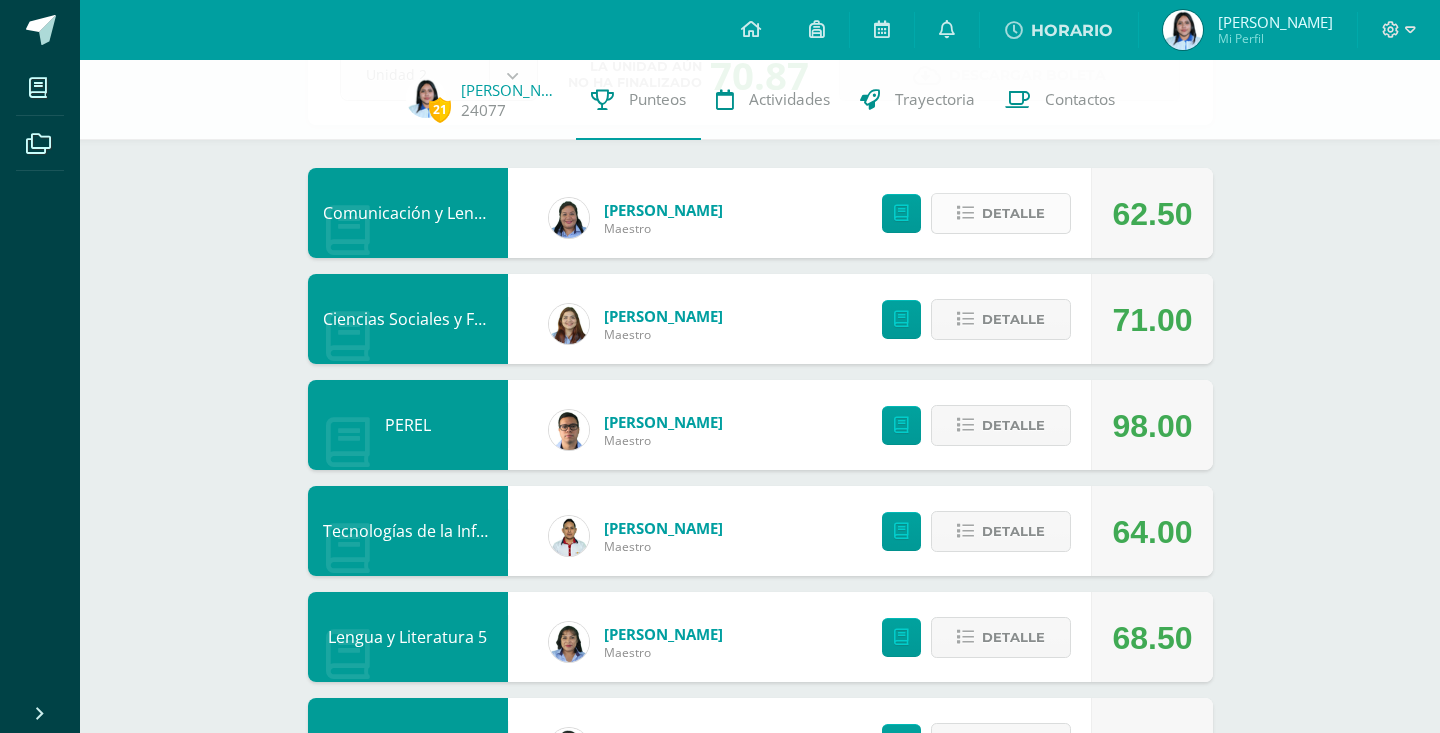 click on "Detalle" at bounding box center [1013, 213] 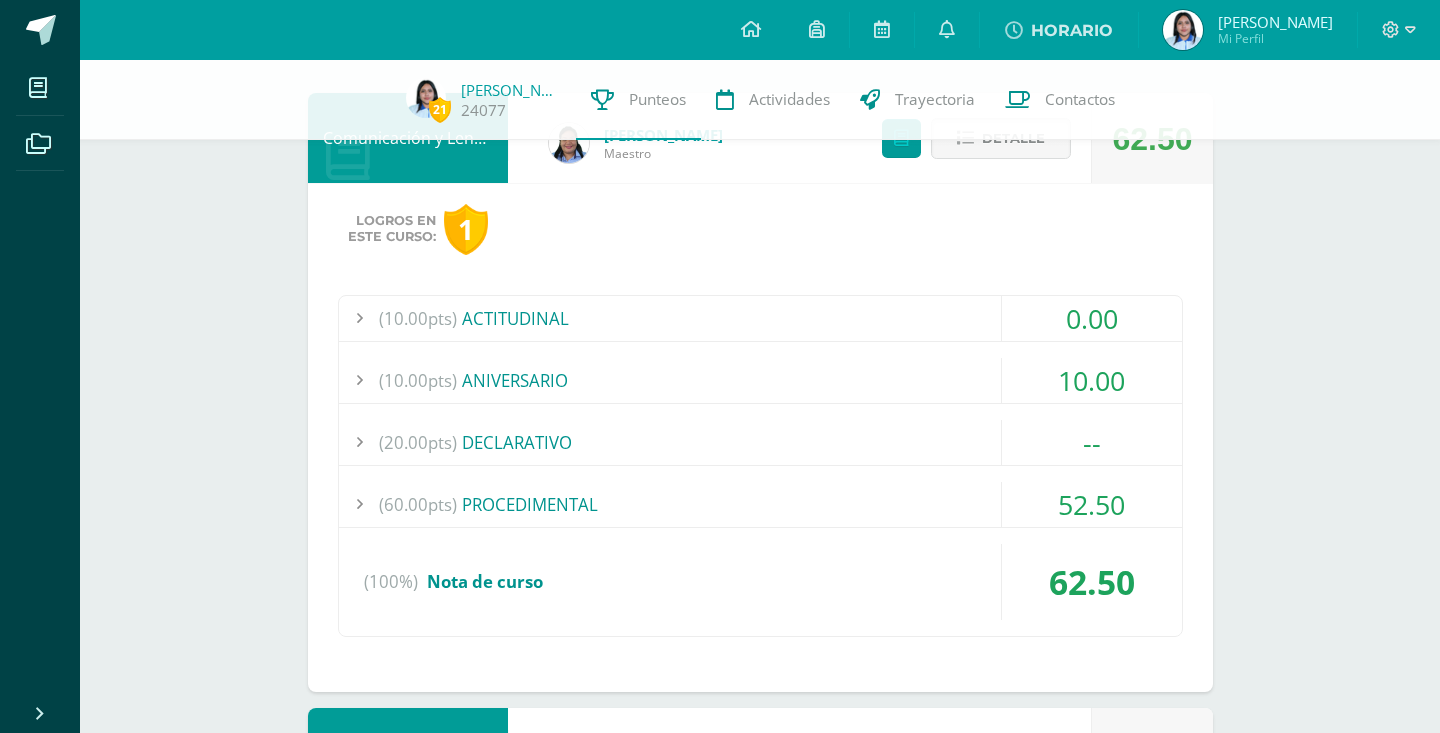 scroll, scrollTop: 226, scrollLeft: 0, axis: vertical 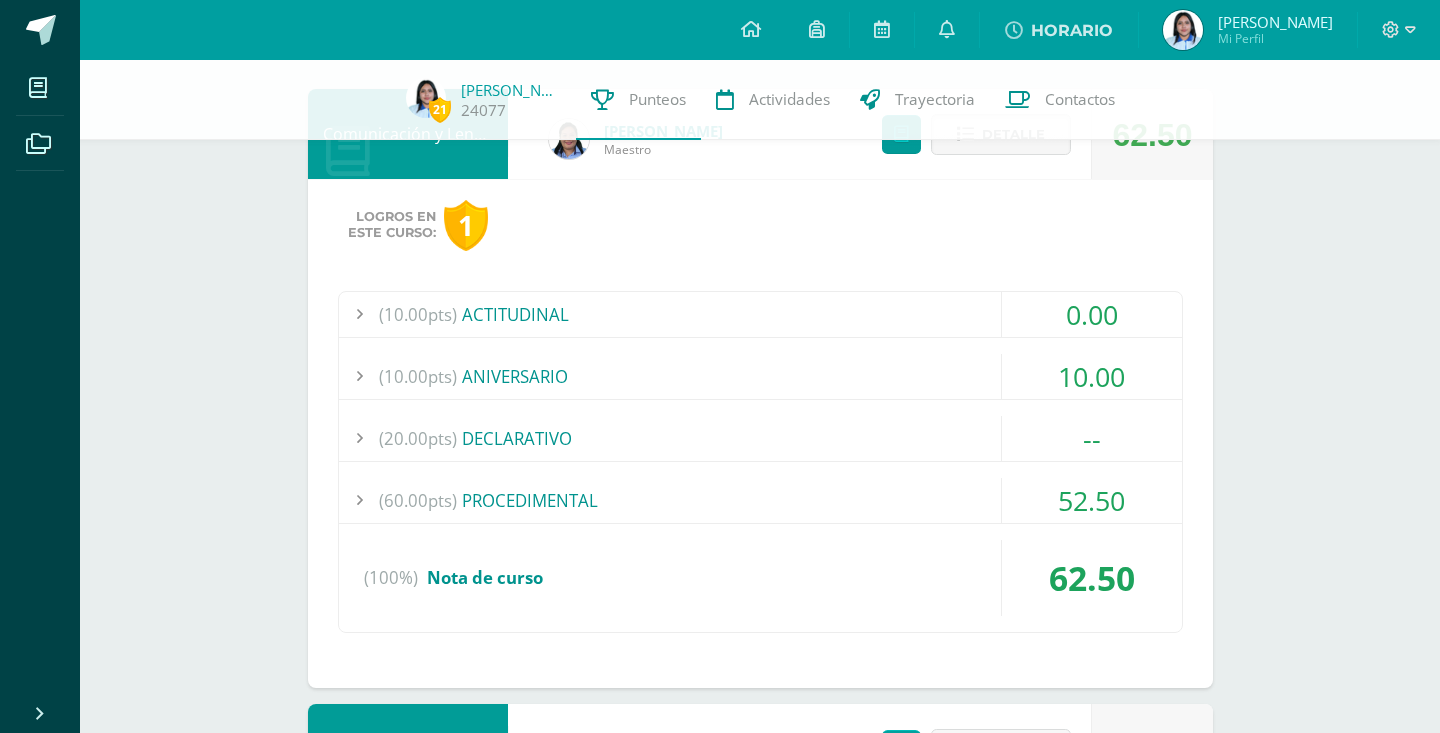 click on "(60.00pts)
PROCEDIMENTAL" at bounding box center (760, 500) 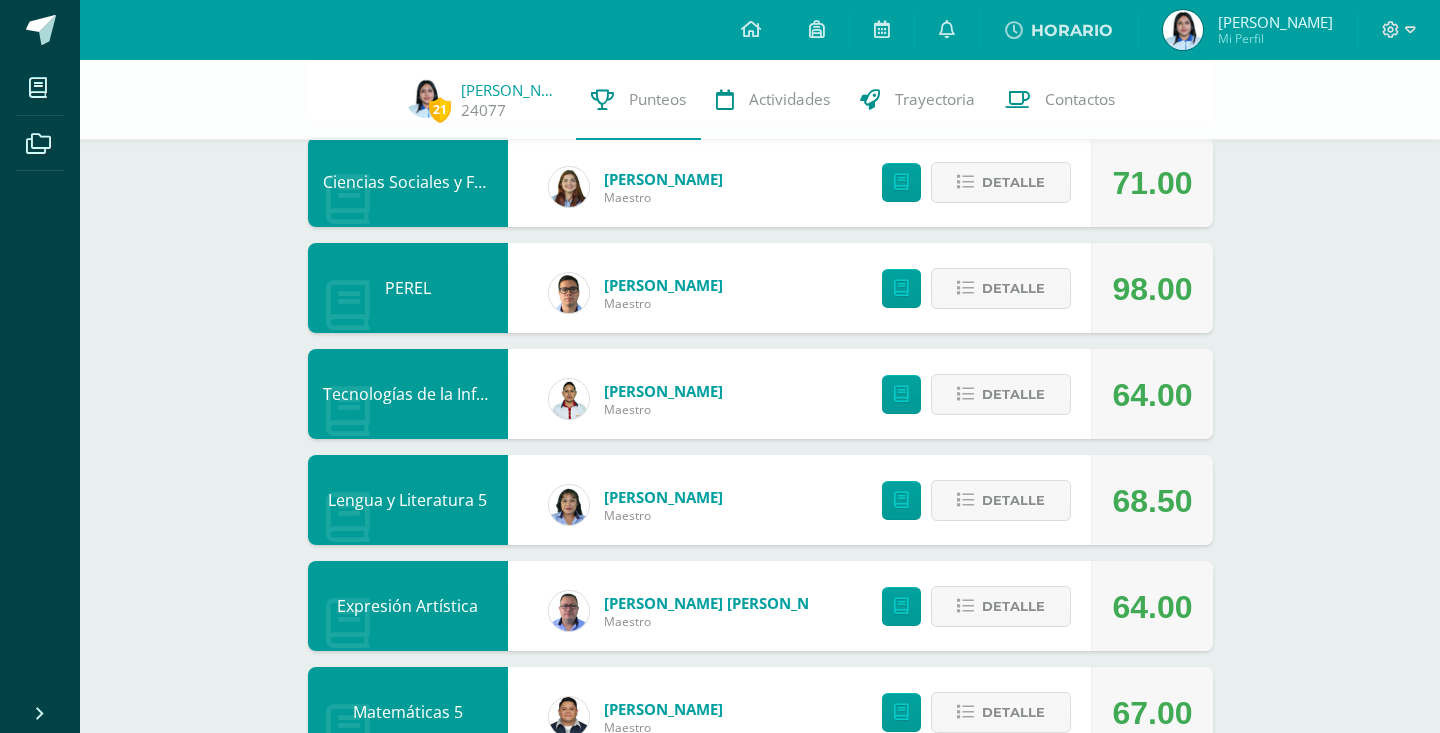 scroll, scrollTop: 1129, scrollLeft: 0, axis: vertical 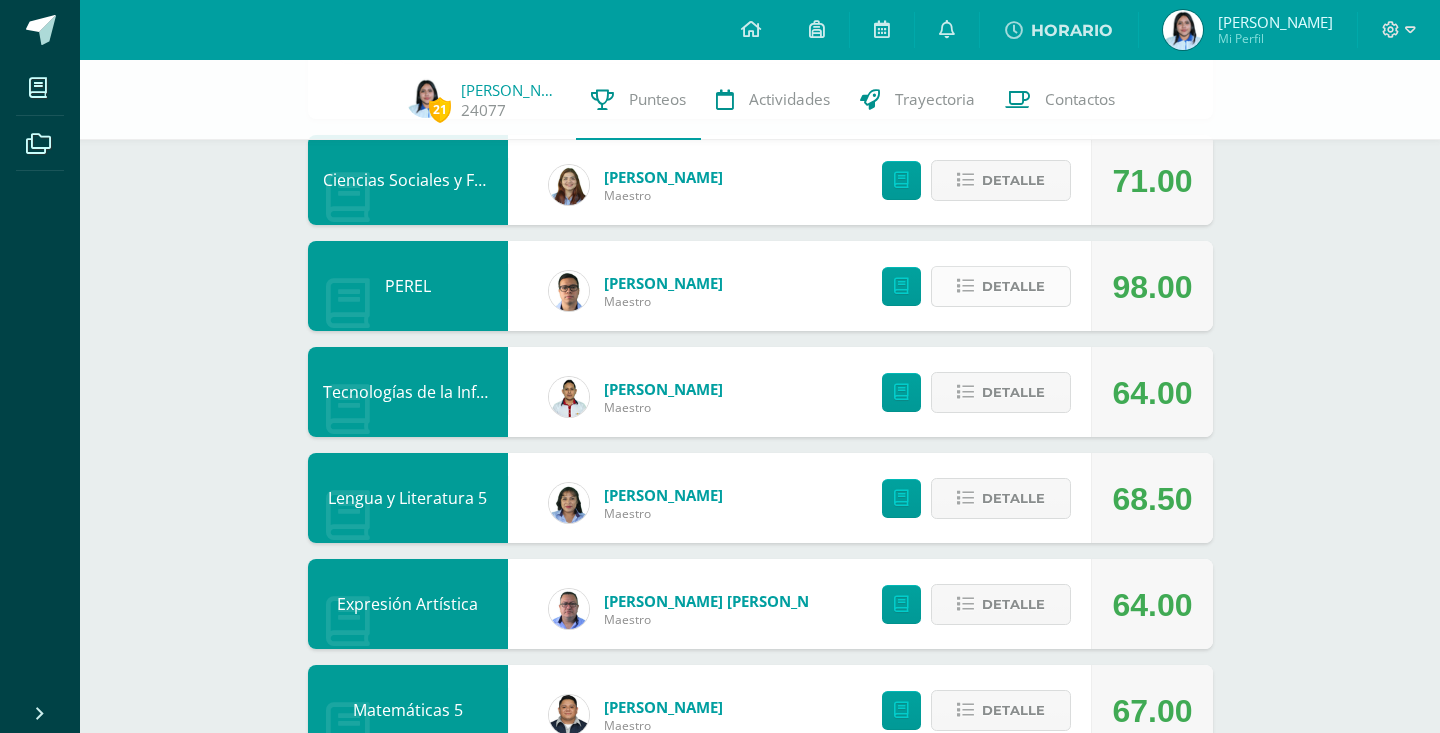 click on "Detalle" at bounding box center [1013, 286] 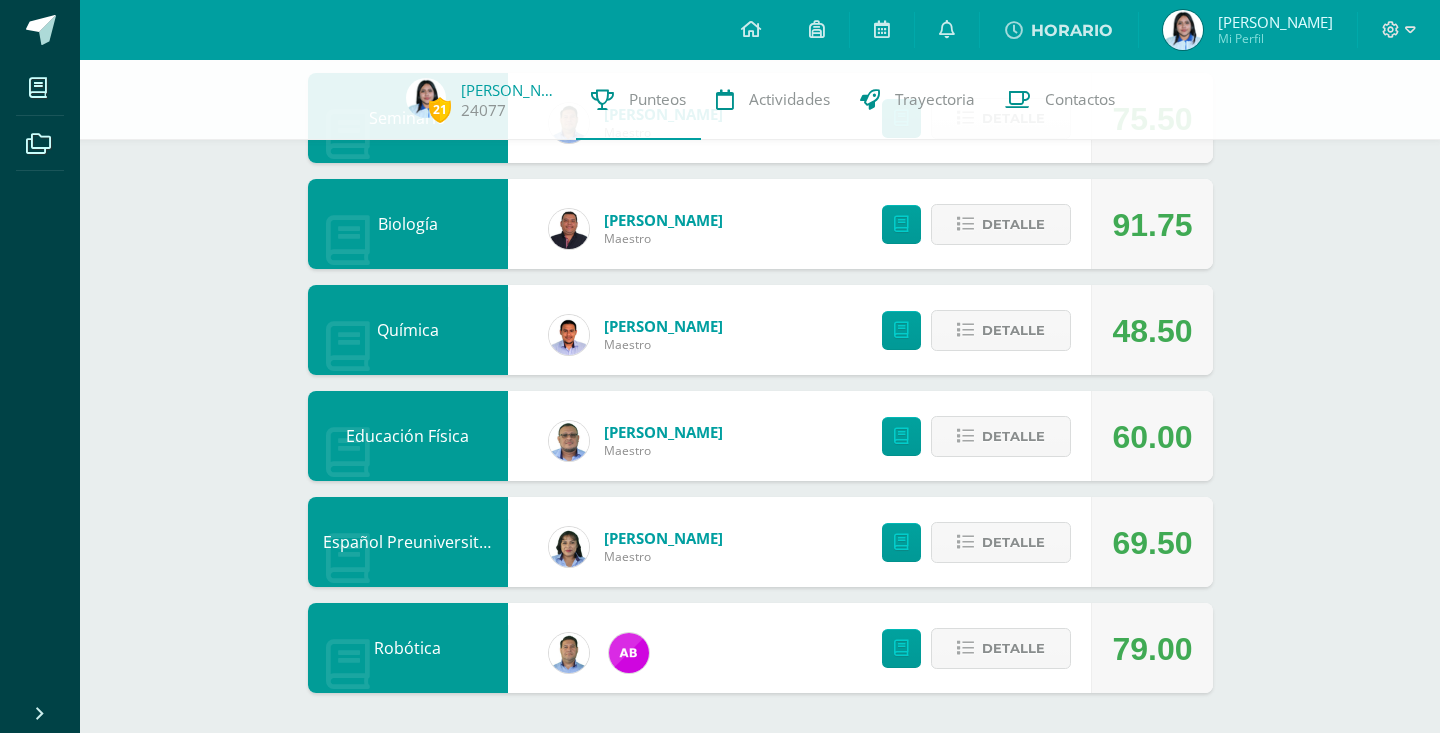 scroll, scrollTop: 2442, scrollLeft: 0, axis: vertical 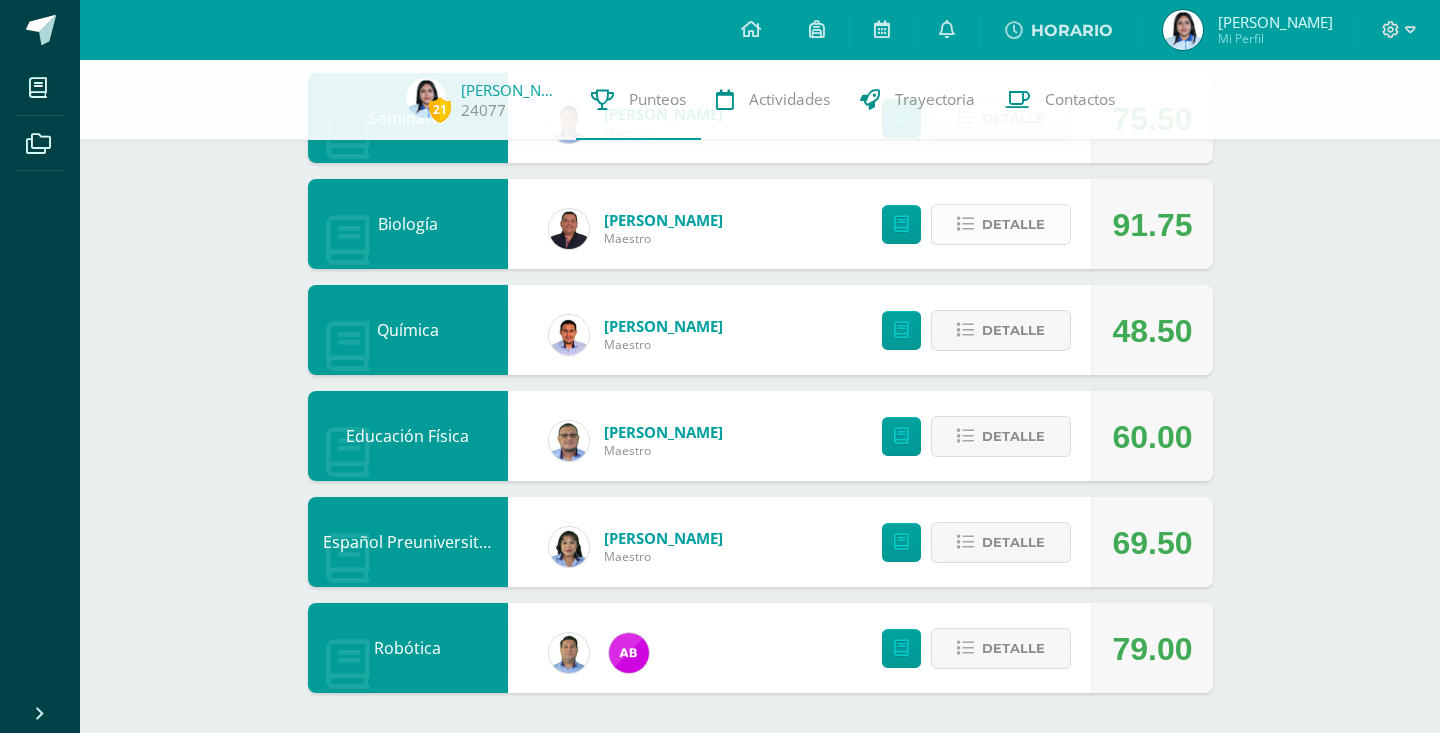 click on "Detalle" at bounding box center (1013, 224) 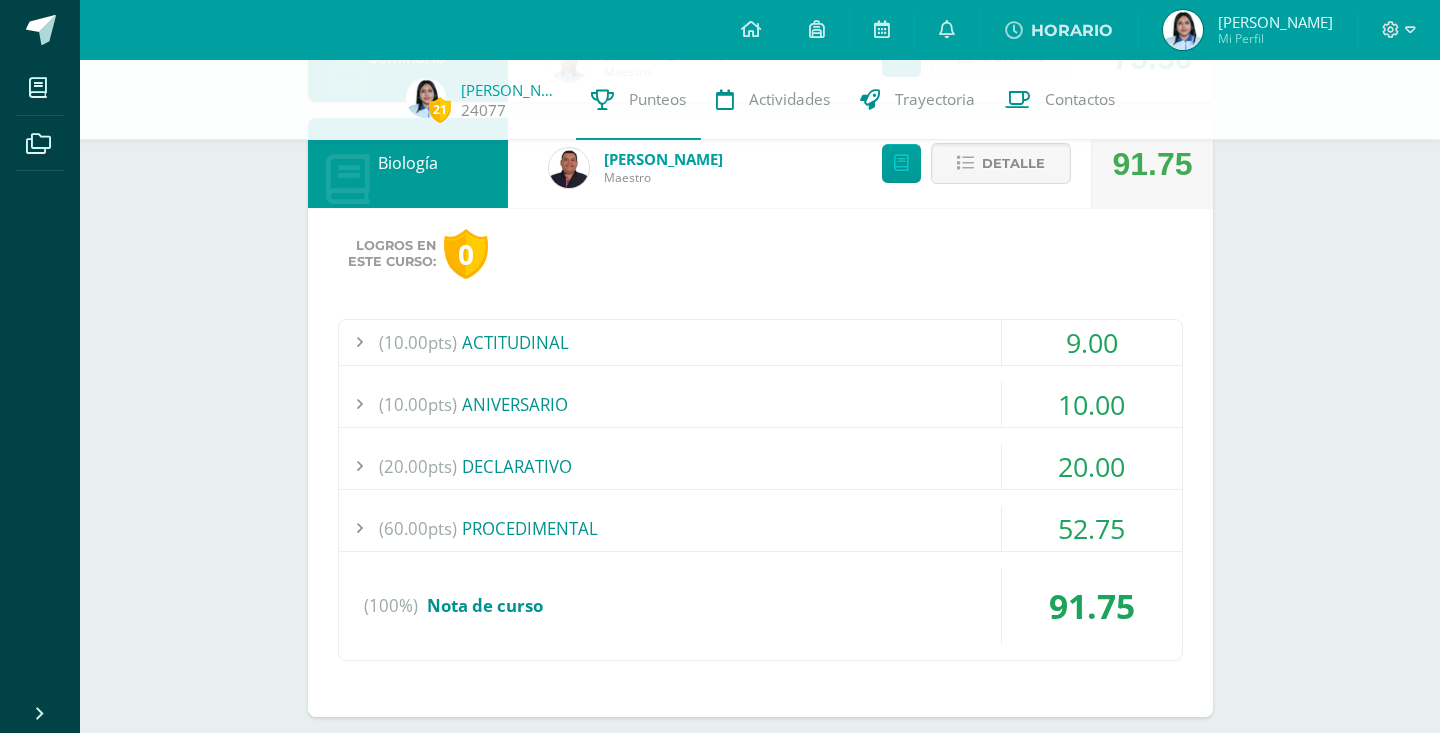 scroll, scrollTop: 2501, scrollLeft: 0, axis: vertical 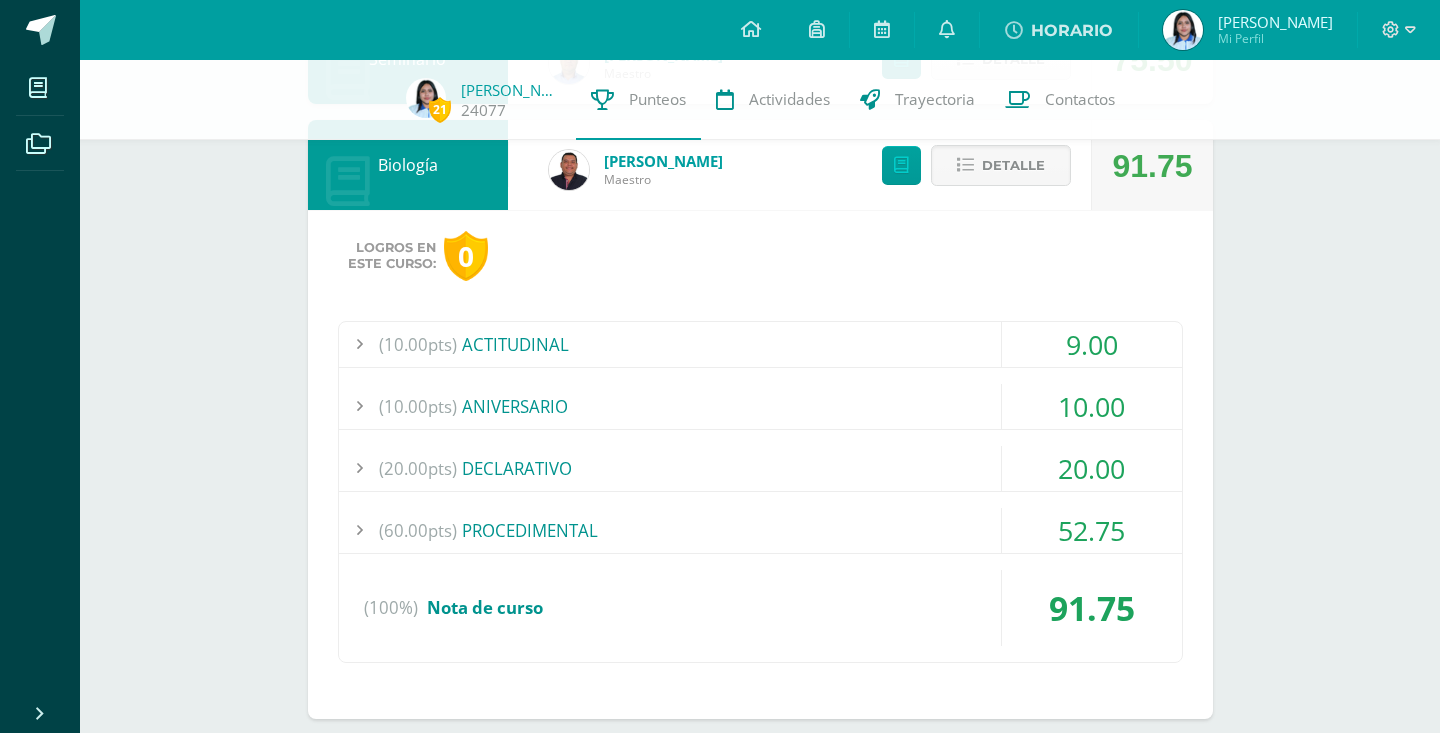 click on "(60.00pts)
PROCEDIMENTAL" at bounding box center [760, 530] 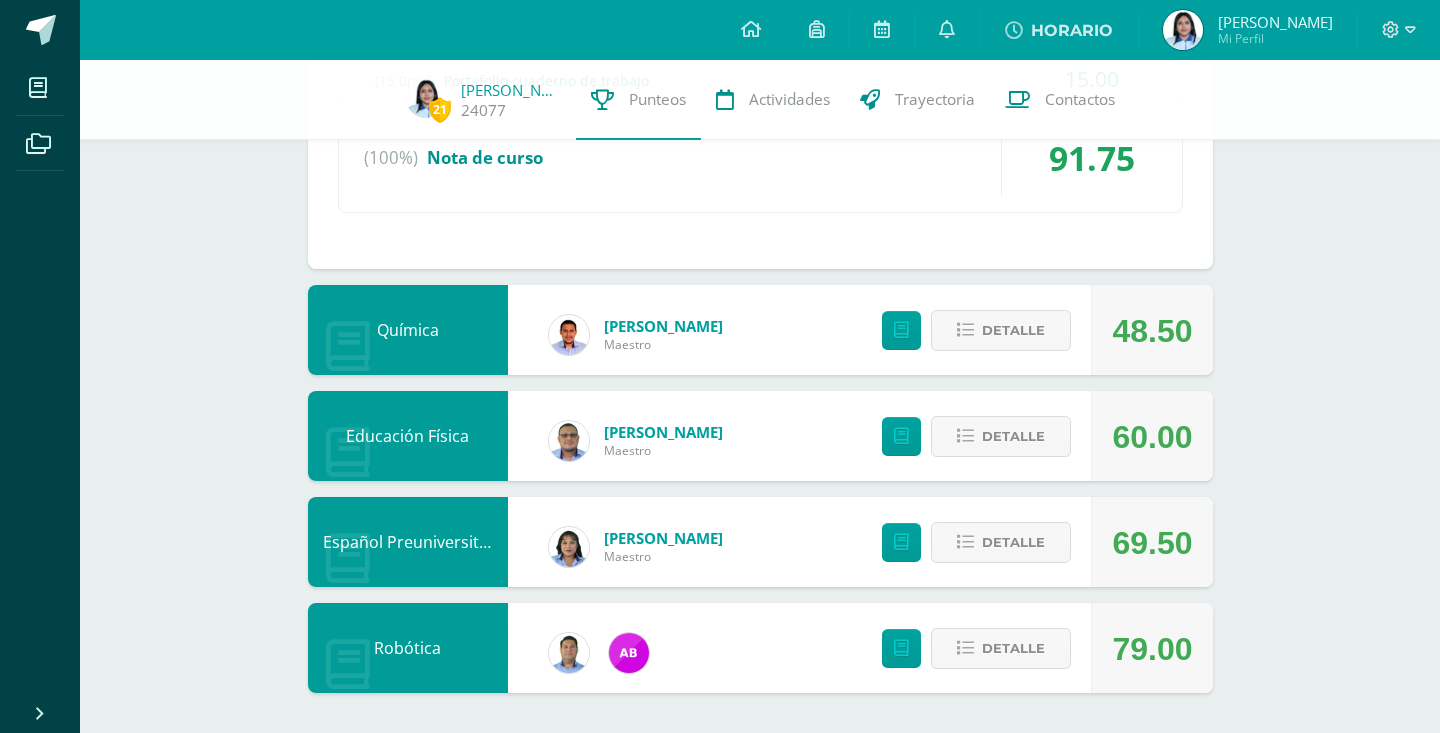 scroll, scrollTop: 2951, scrollLeft: 0, axis: vertical 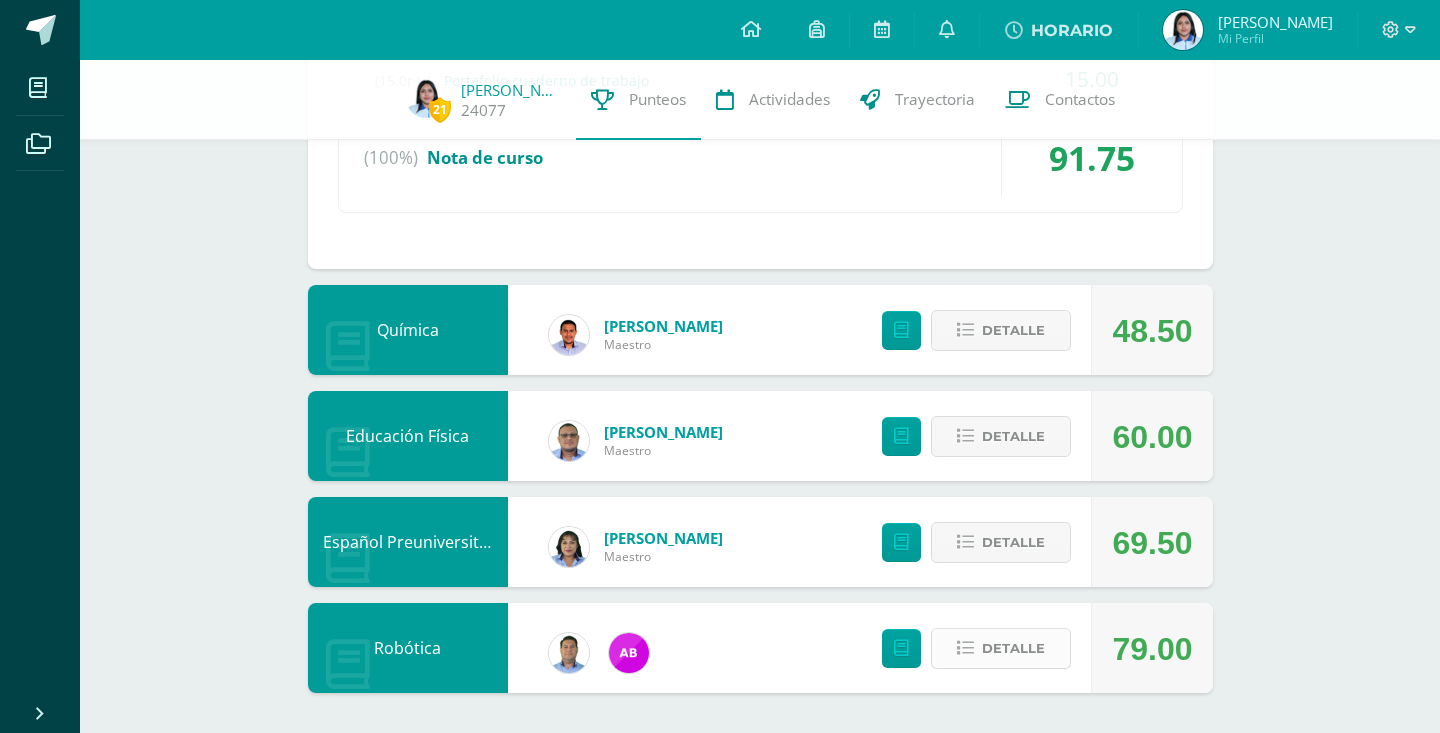 click on "Detalle" at bounding box center [1013, 648] 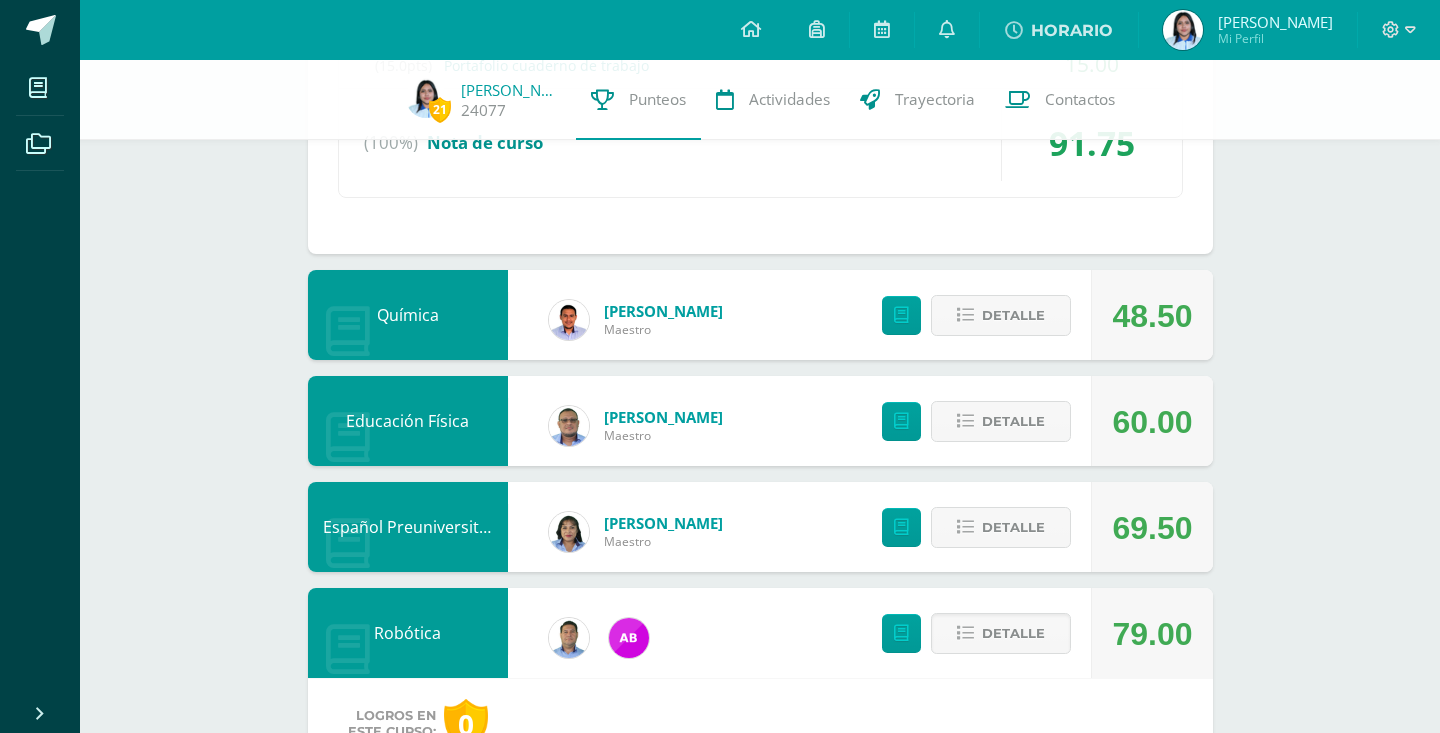 scroll, scrollTop: 2967, scrollLeft: 0, axis: vertical 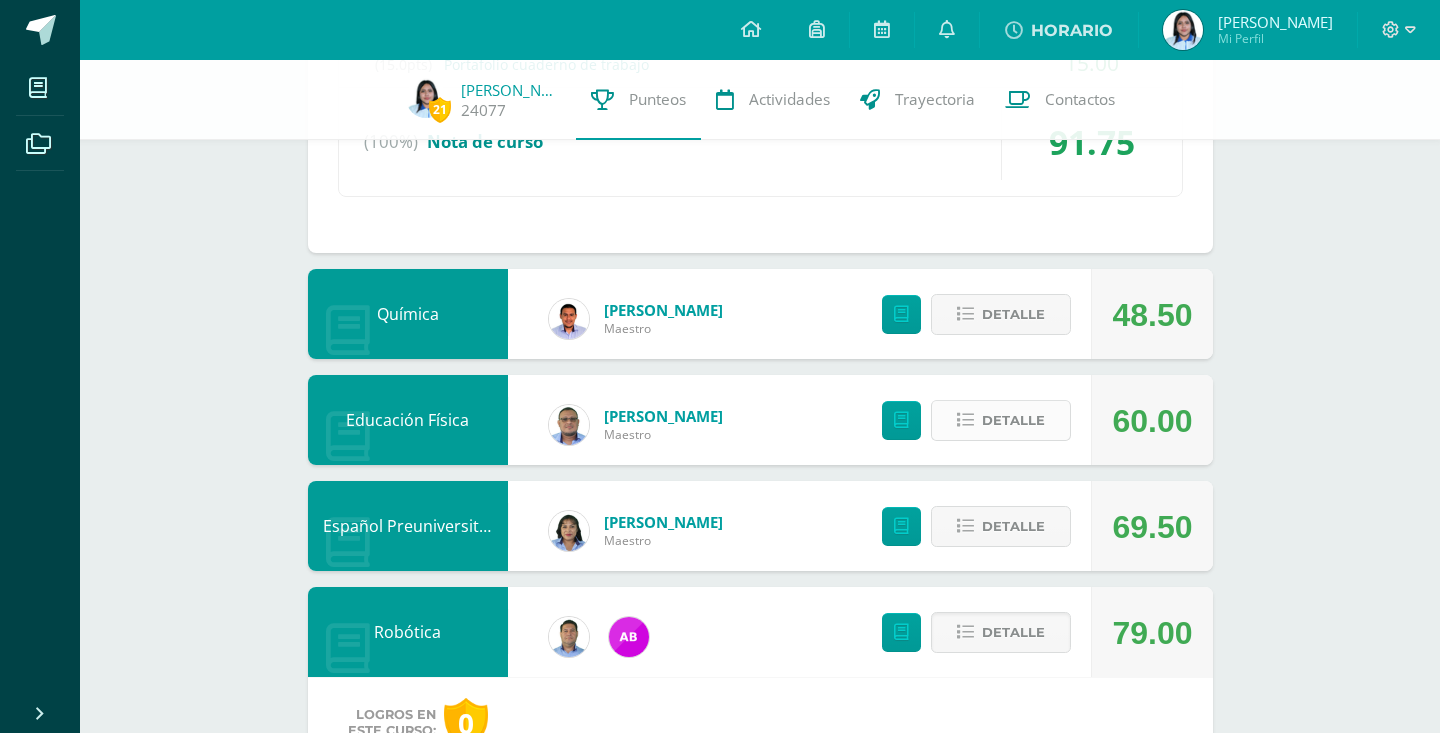 click on "Detalle" at bounding box center (1013, 420) 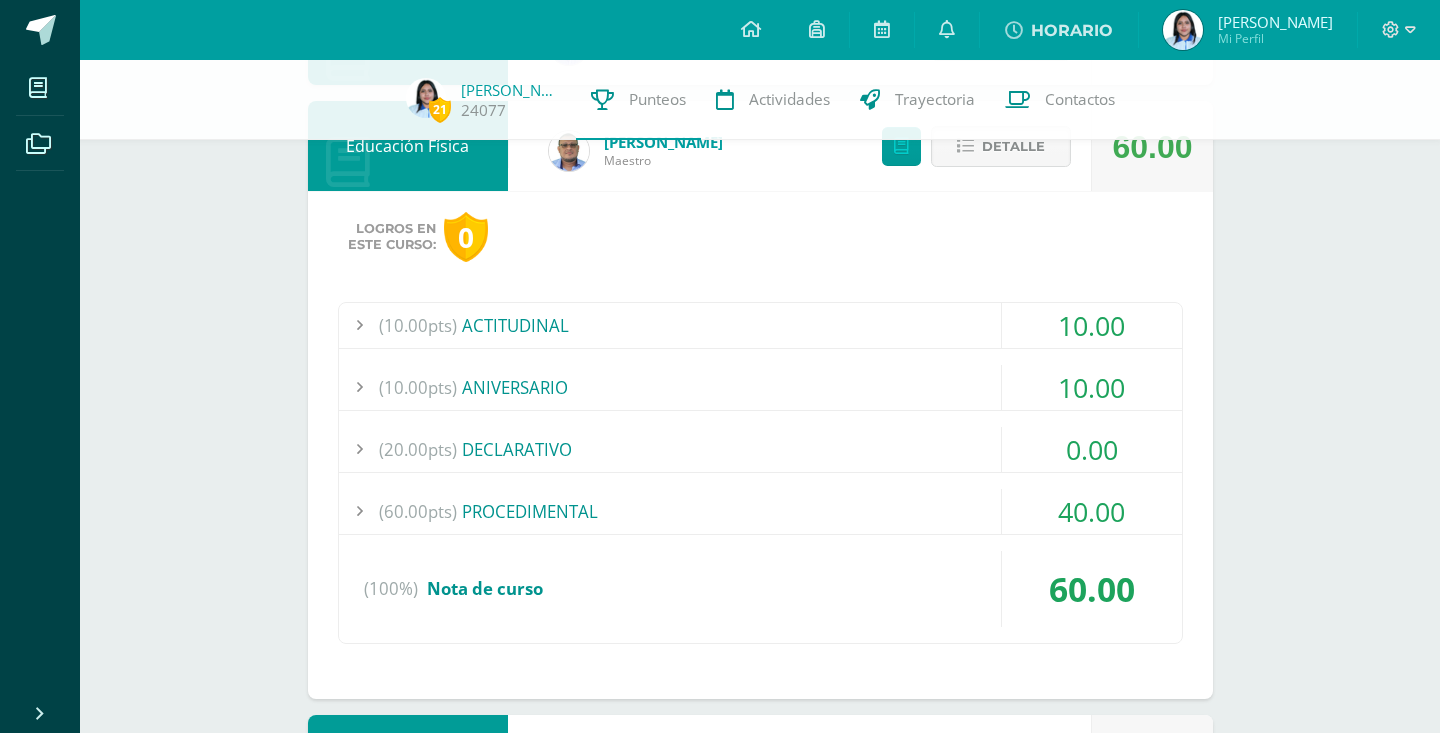 scroll, scrollTop: 3246, scrollLeft: 0, axis: vertical 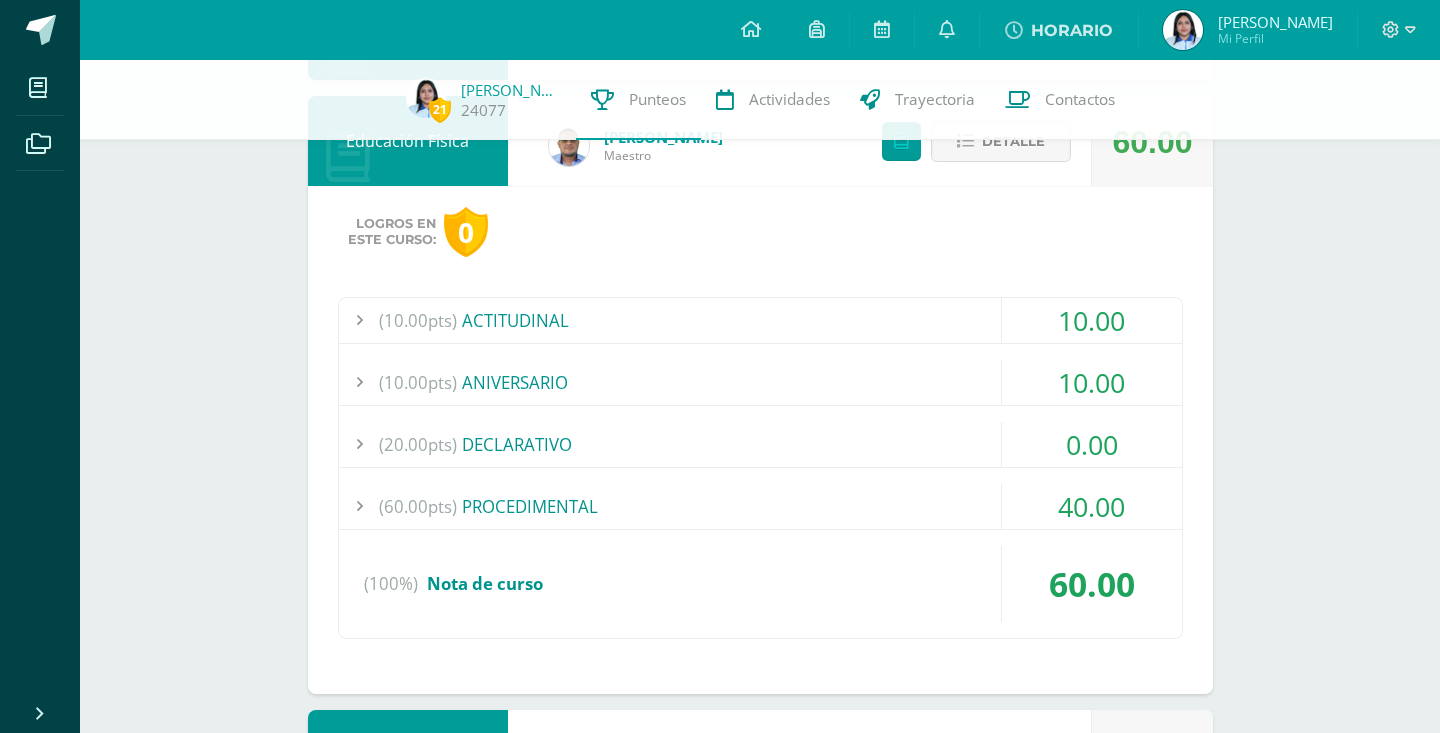 click on "(60.00pts)
PROCEDIMENTAL" at bounding box center [760, 506] 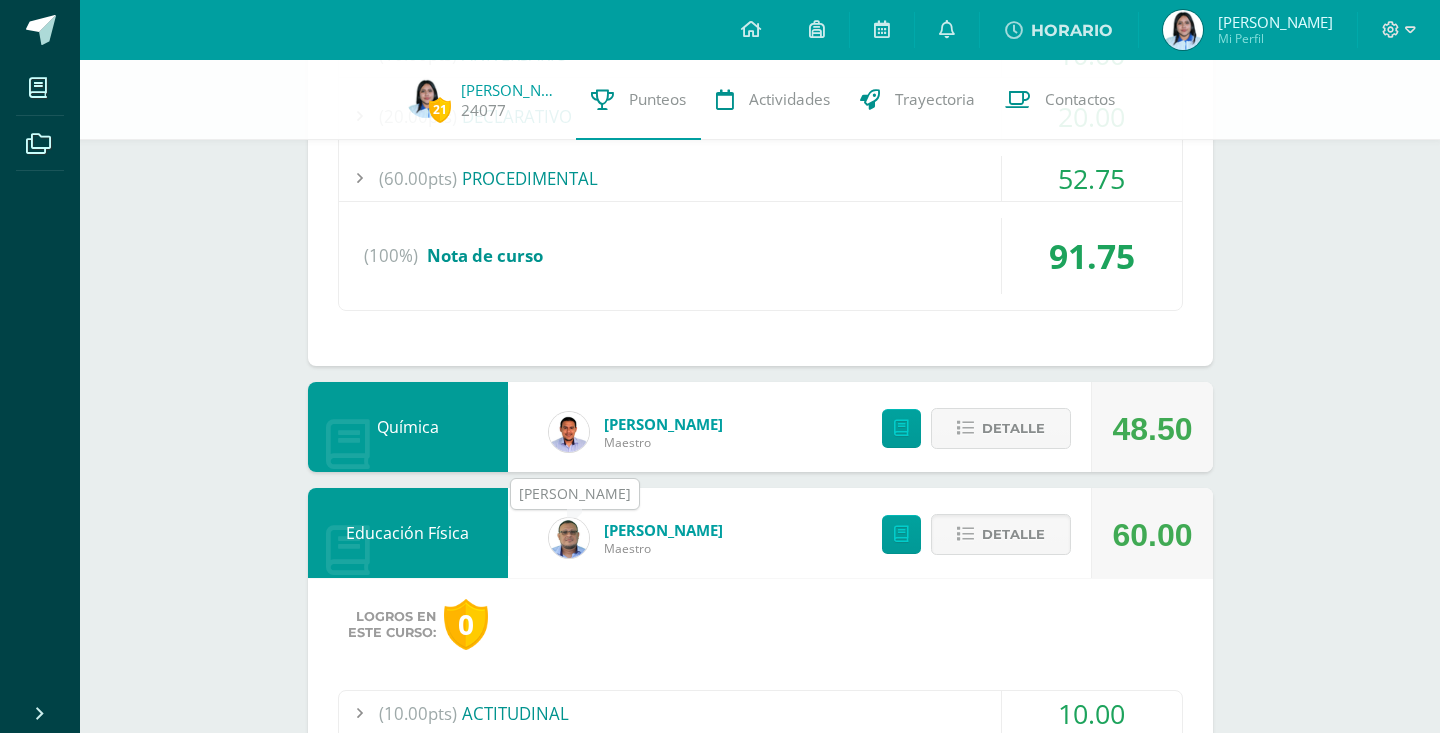 scroll, scrollTop: 2518, scrollLeft: 0, axis: vertical 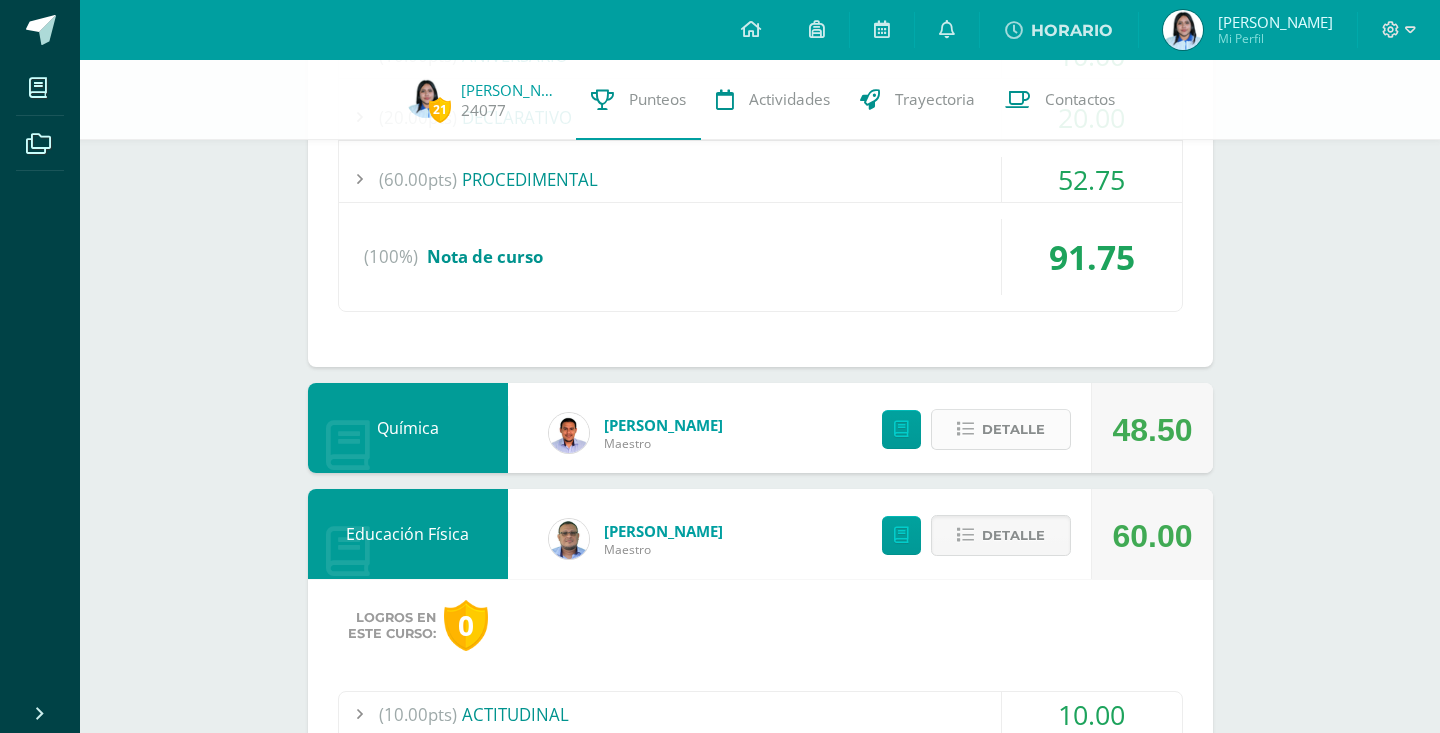 click at bounding box center [965, 429] 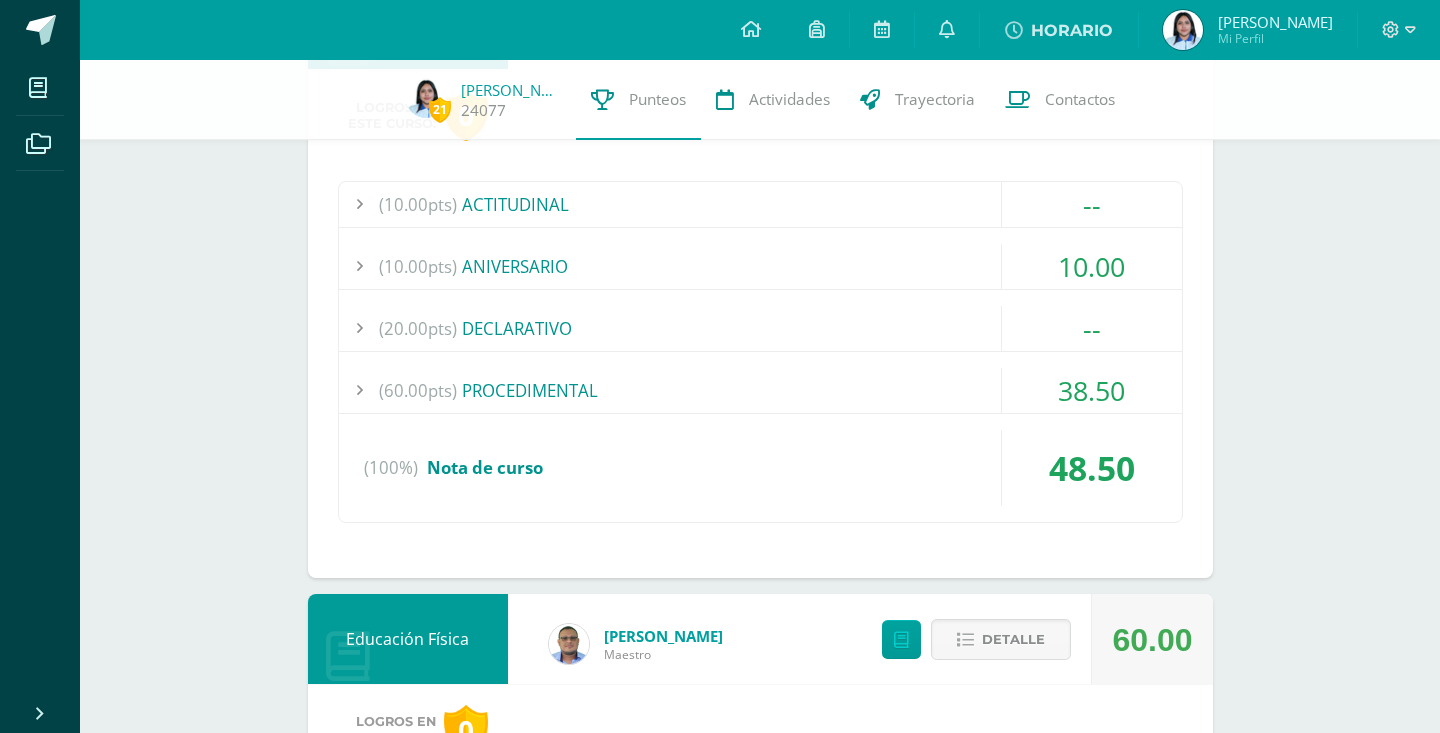 scroll, scrollTop: 2932, scrollLeft: 0, axis: vertical 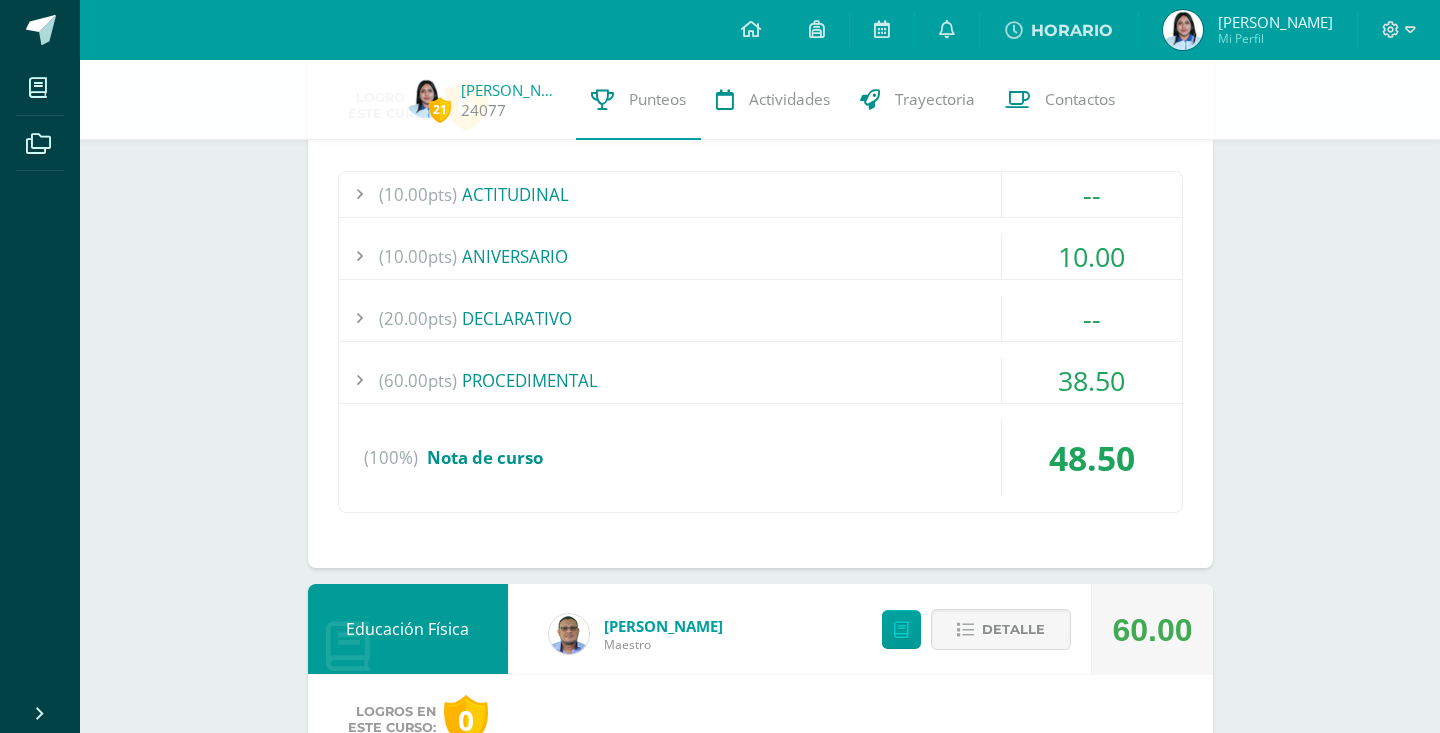 click on "(60.00pts)
PROCEDIMENTAL" at bounding box center (760, 380) 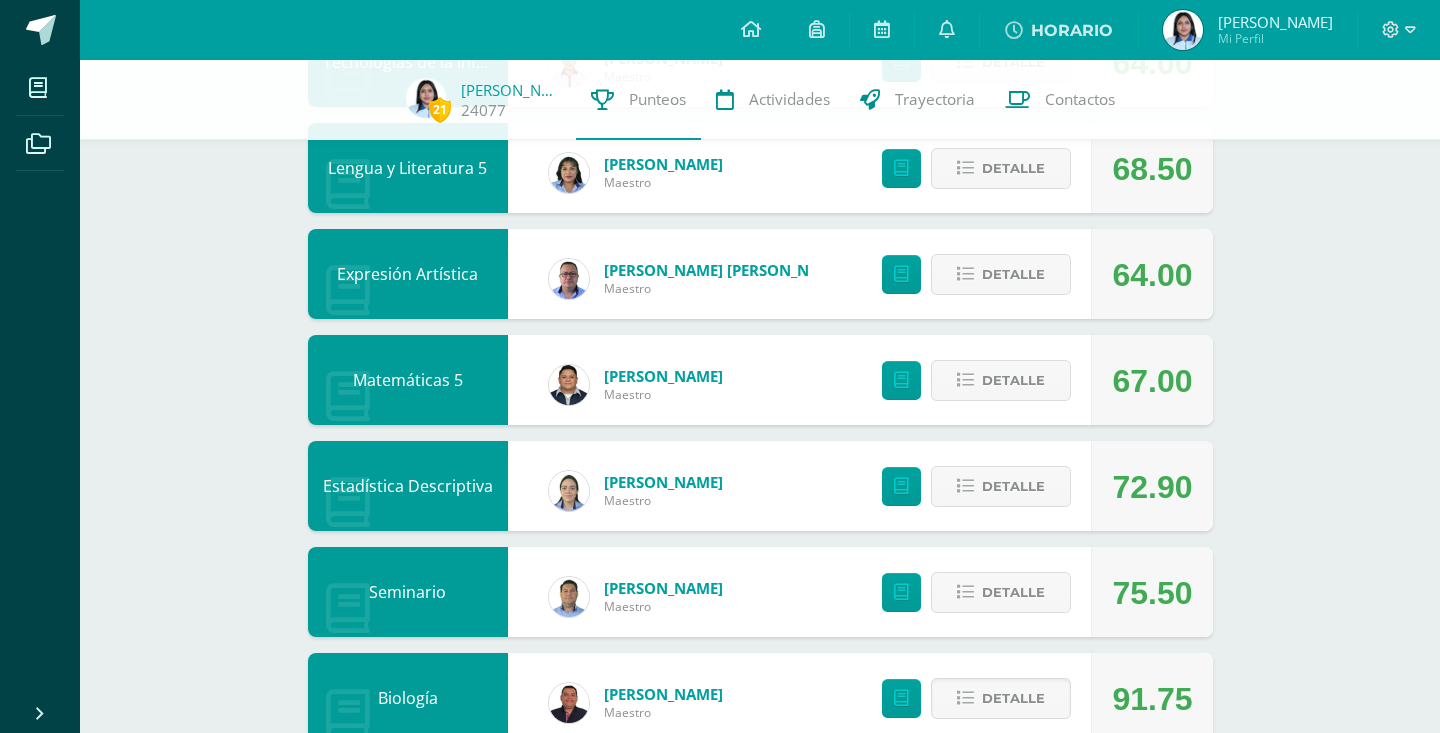 scroll, scrollTop: 1633, scrollLeft: 0, axis: vertical 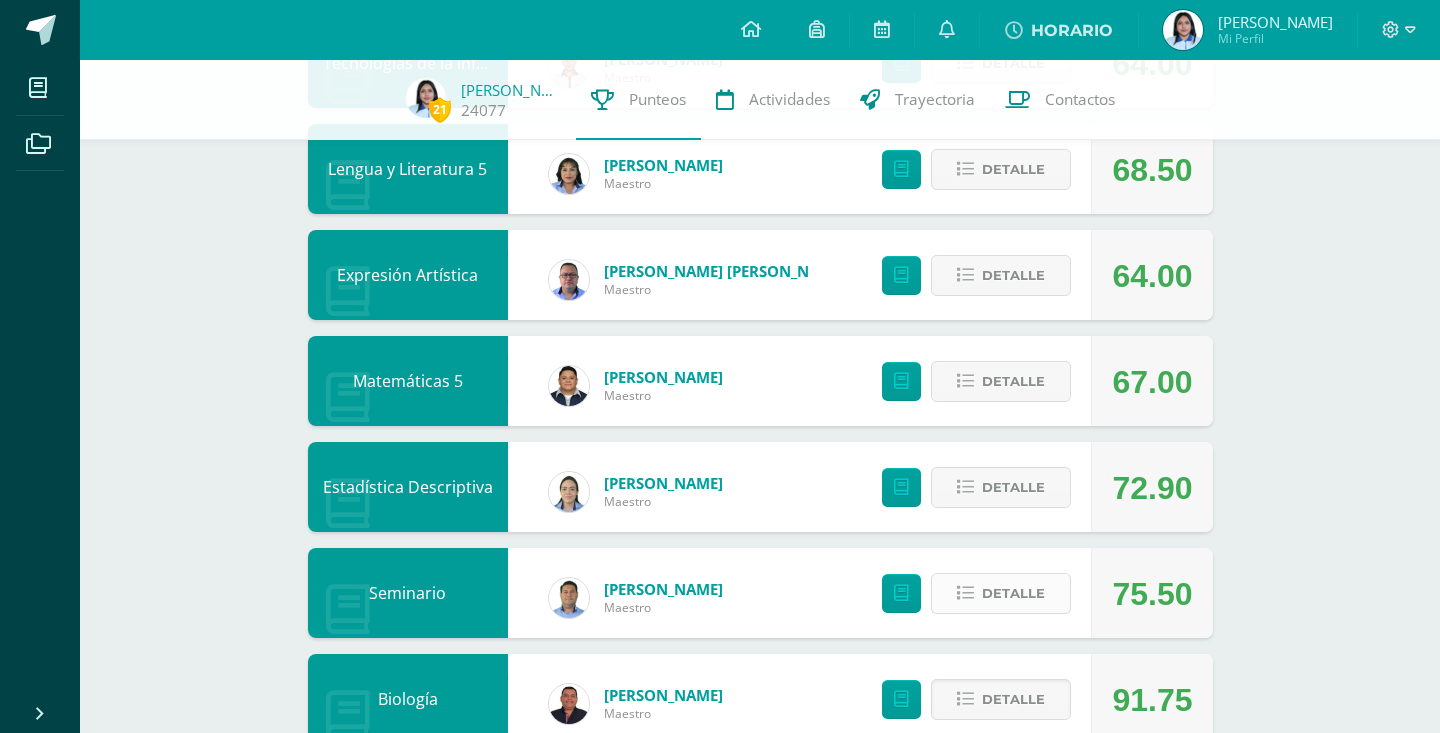 click on "Detalle" at bounding box center (1013, 593) 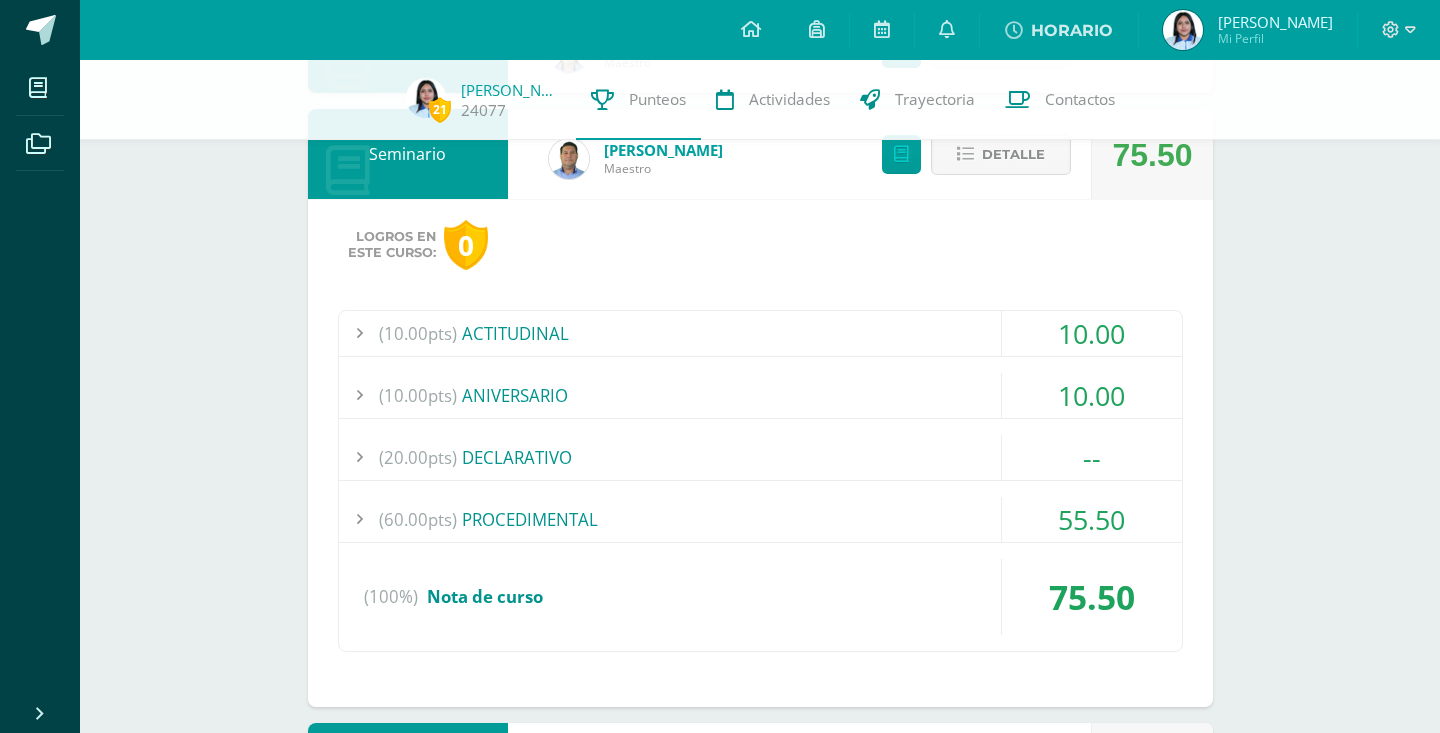 scroll, scrollTop: 2075, scrollLeft: 0, axis: vertical 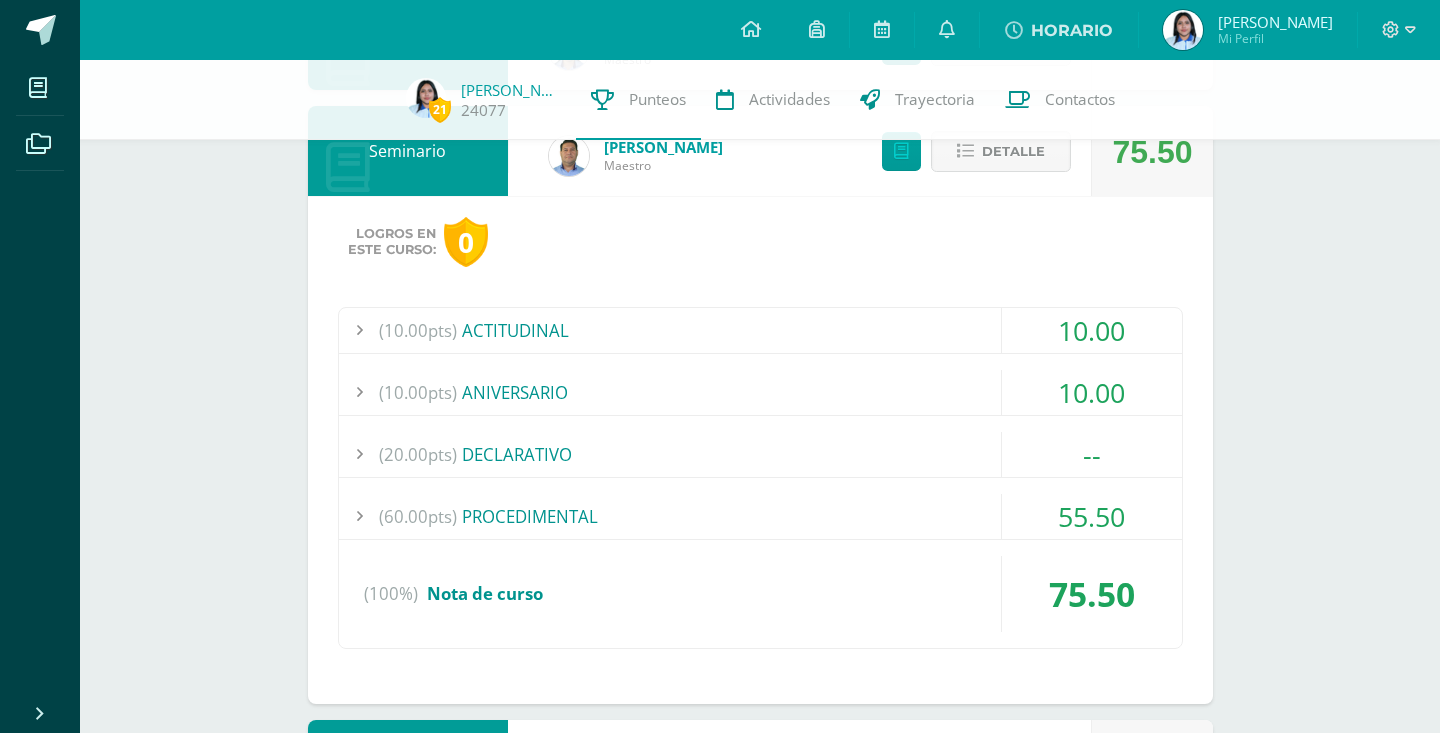 click on "(60.00pts)
PROCEDIMENTAL" at bounding box center [760, 516] 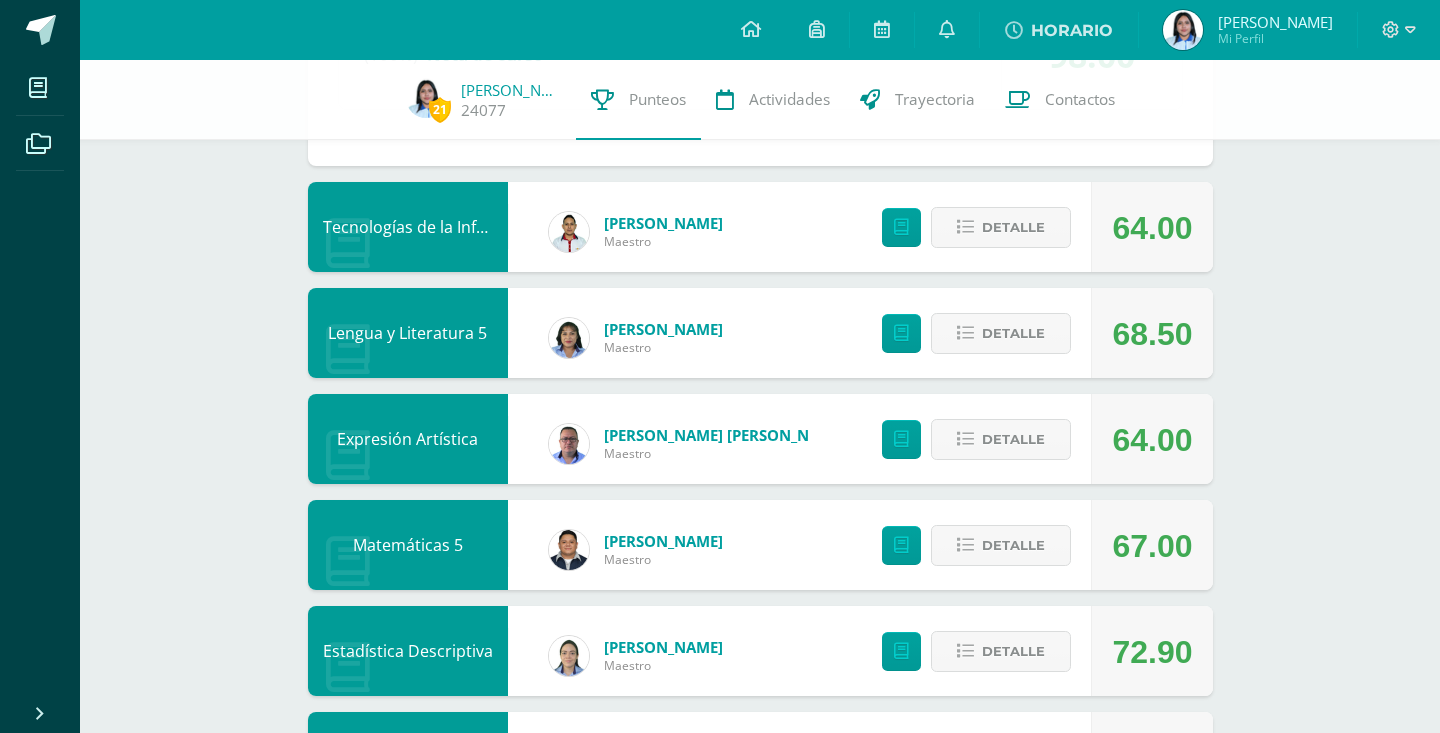 scroll, scrollTop: 1469, scrollLeft: 0, axis: vertical 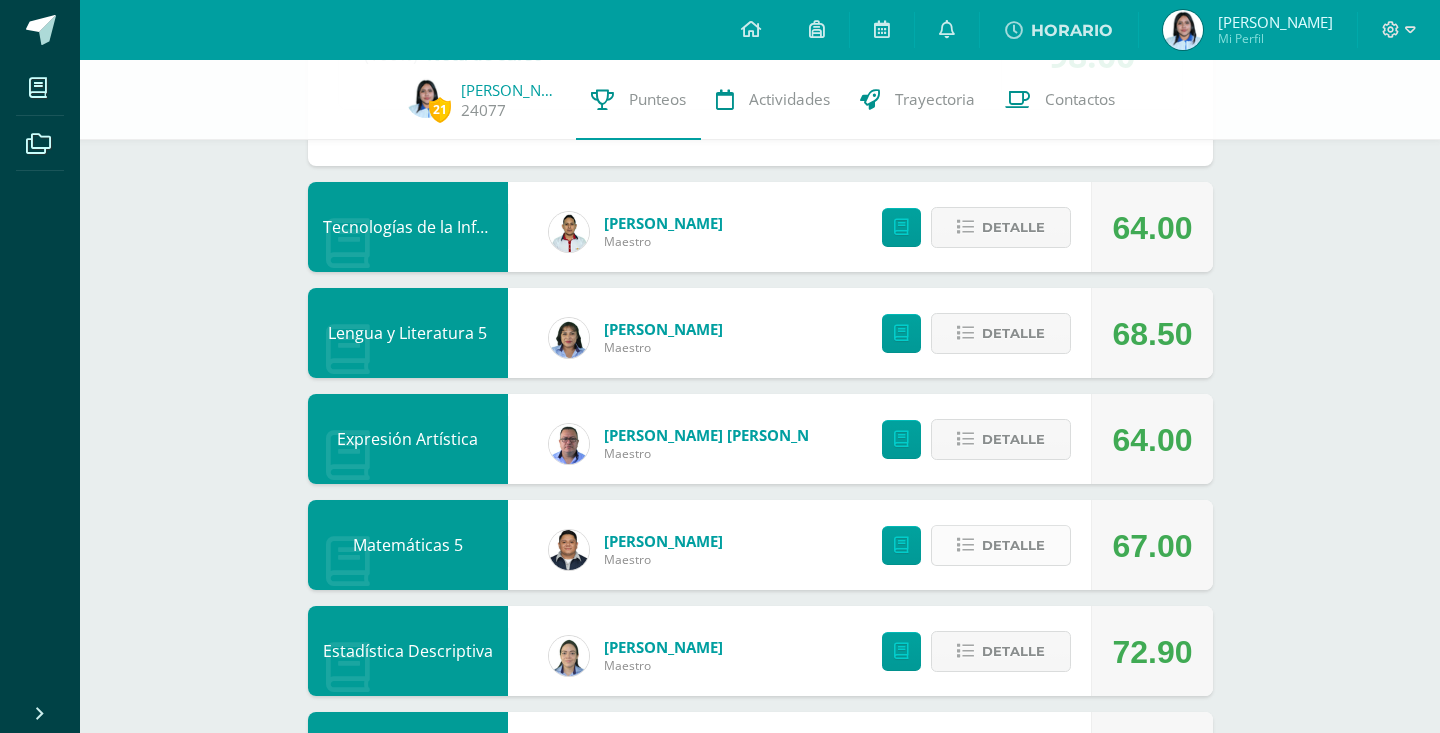click on "Detalle" at bounding box center [1001, 545] 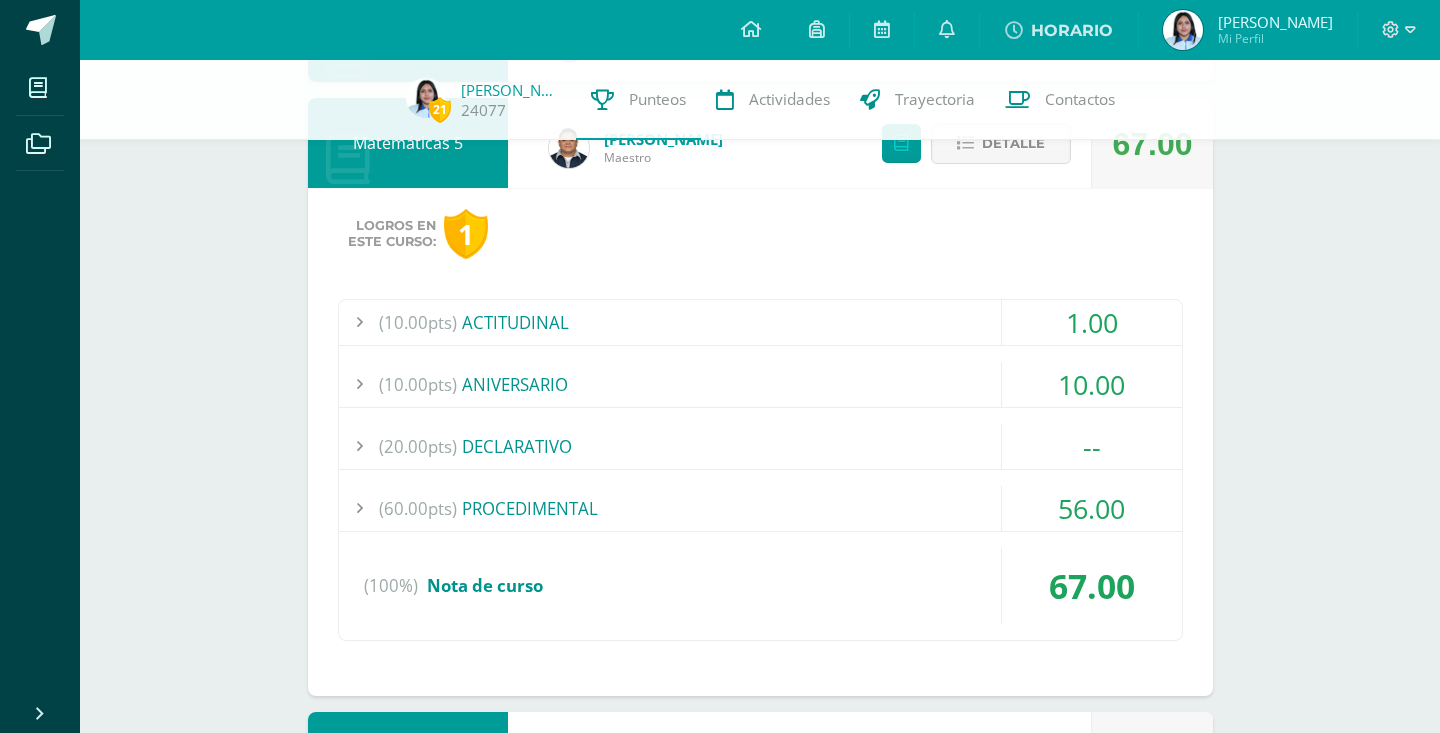 scroll, scrollTop: 1880, scrollLeft: 0, axis: vertical 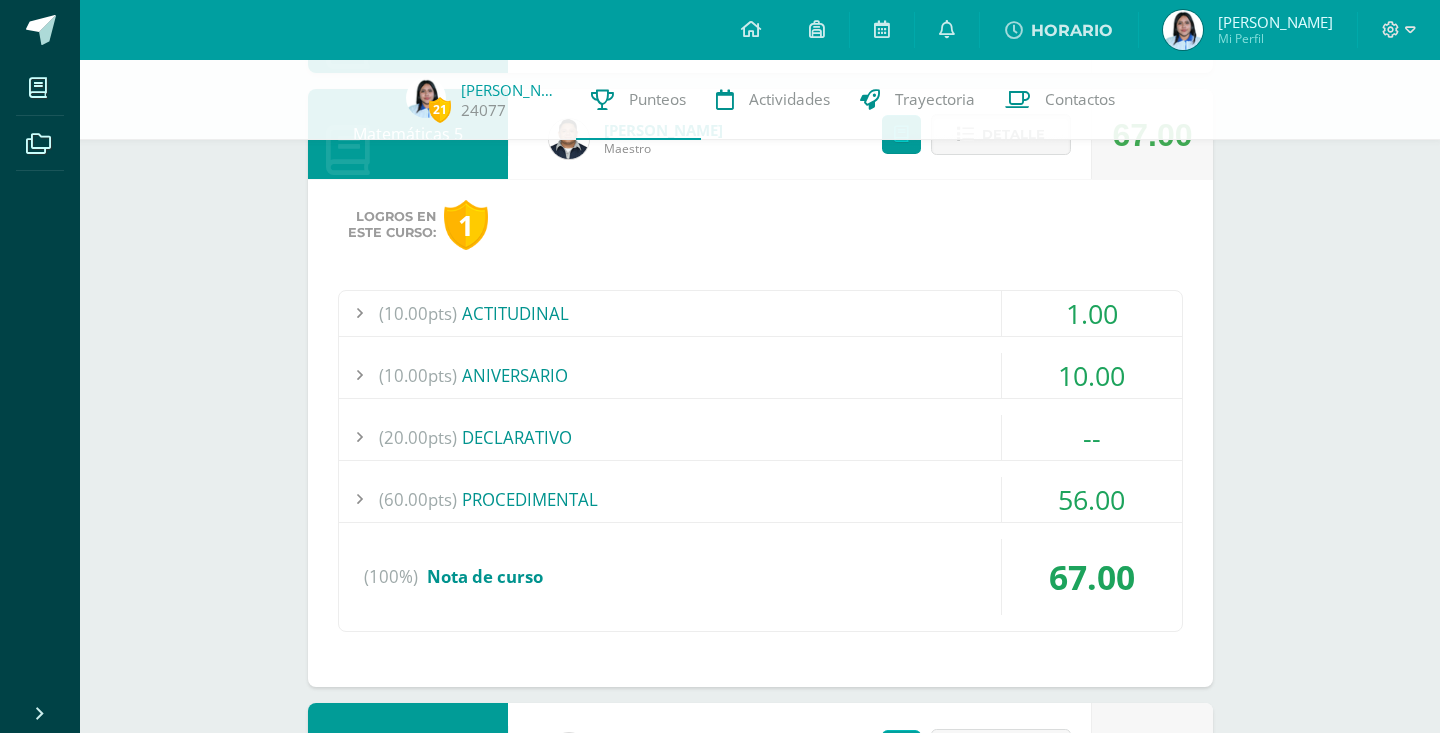 click on "(60.00pts)
PROCEDIMENTAL" at bounding box center [760, 499] 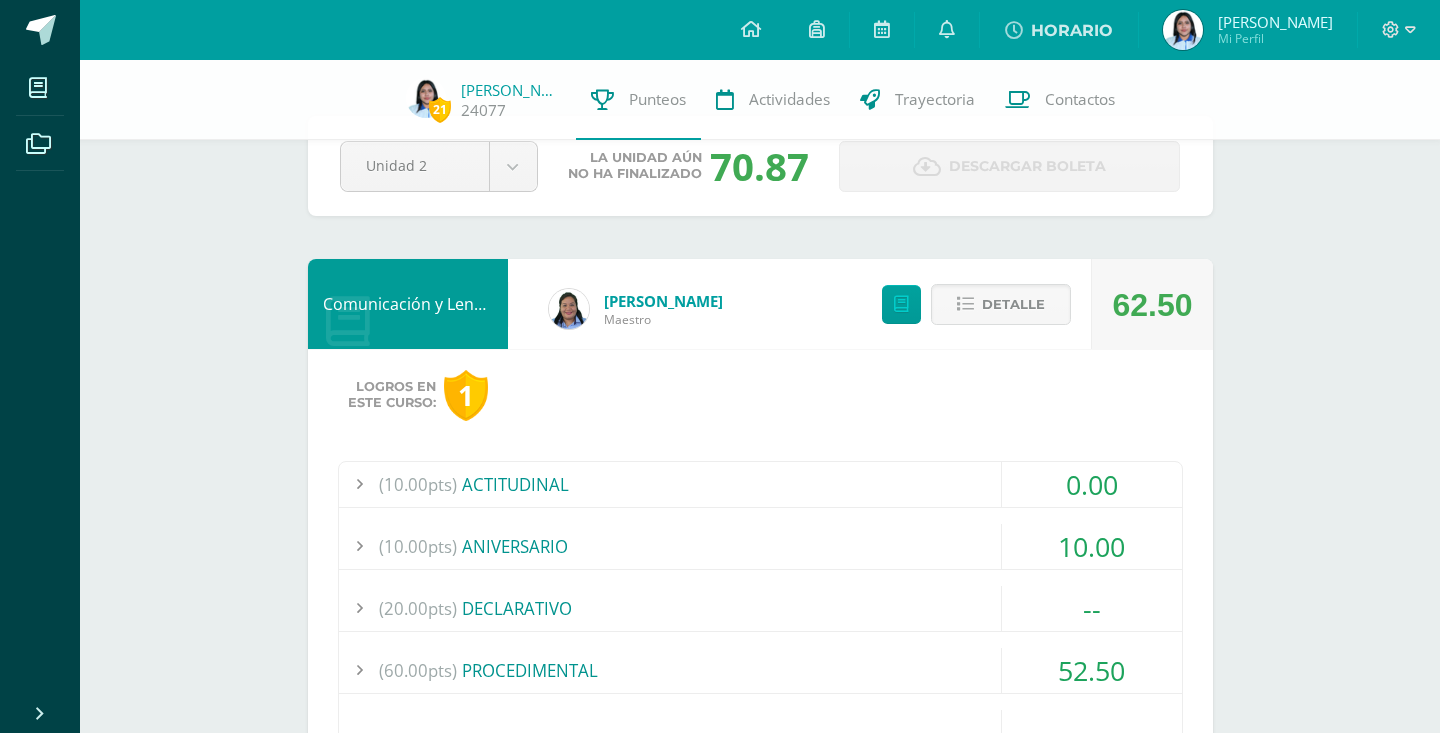 scroll, scrollTop: 63, scrollLeft: 0, axis: vertical 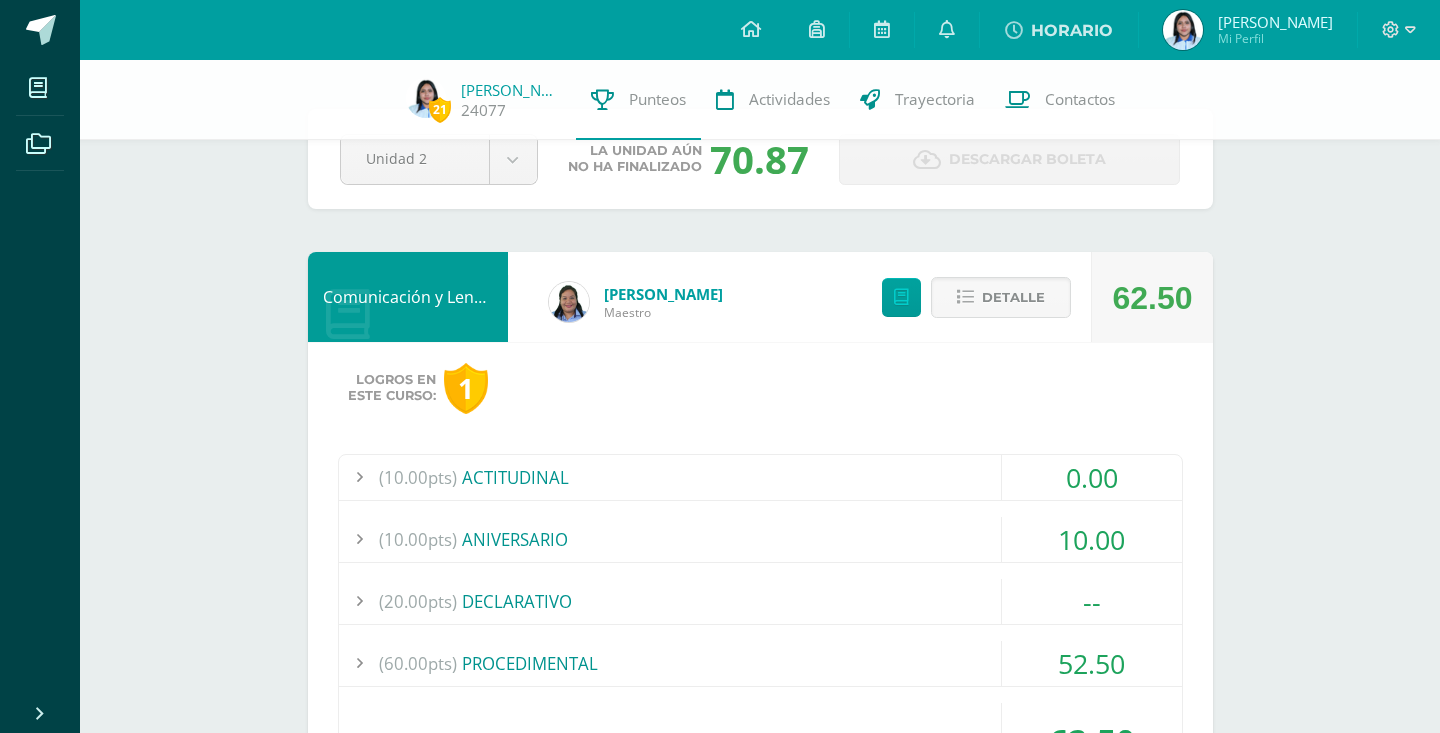 click on "Indira Camargo Maestro" at bounding box center (636, 302) 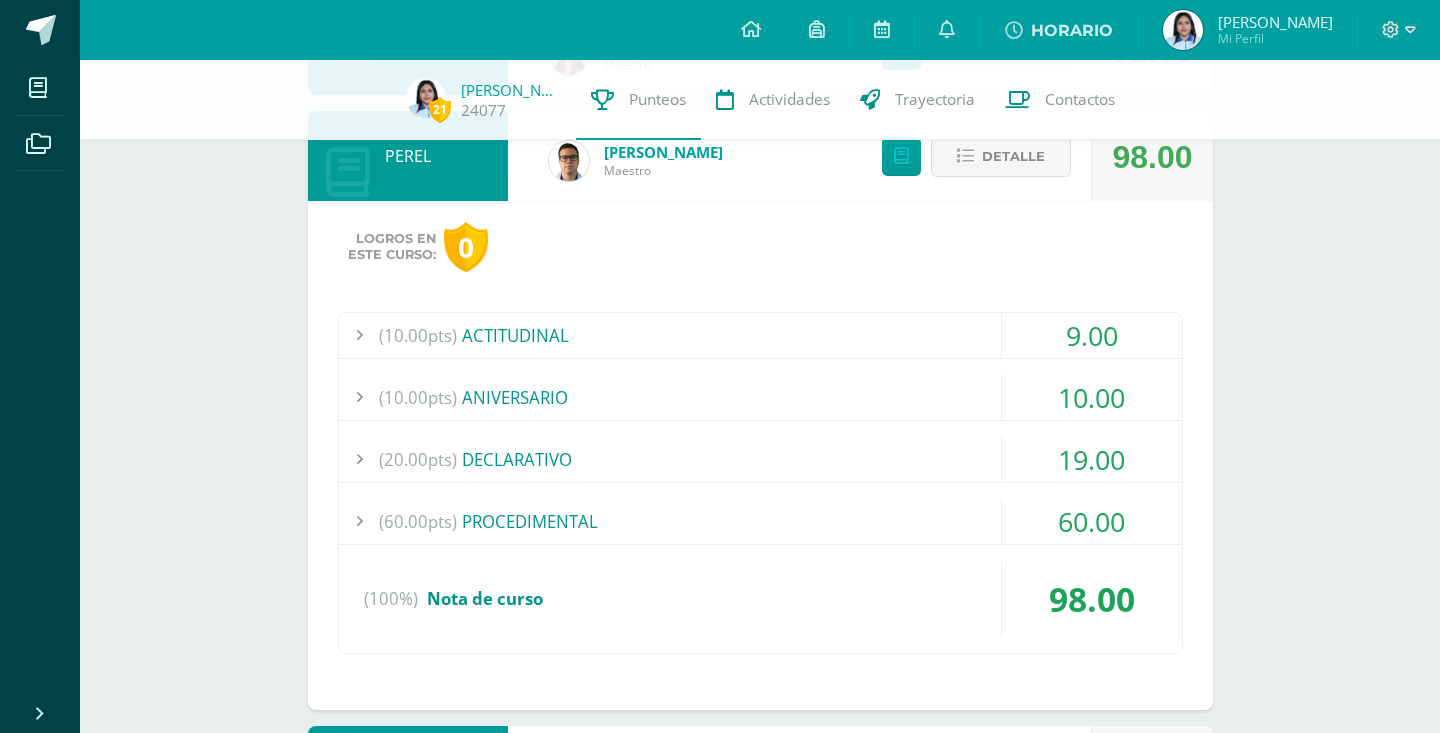 scroll, scrollTop: 926, scrollLeft: 0, axis: vertical 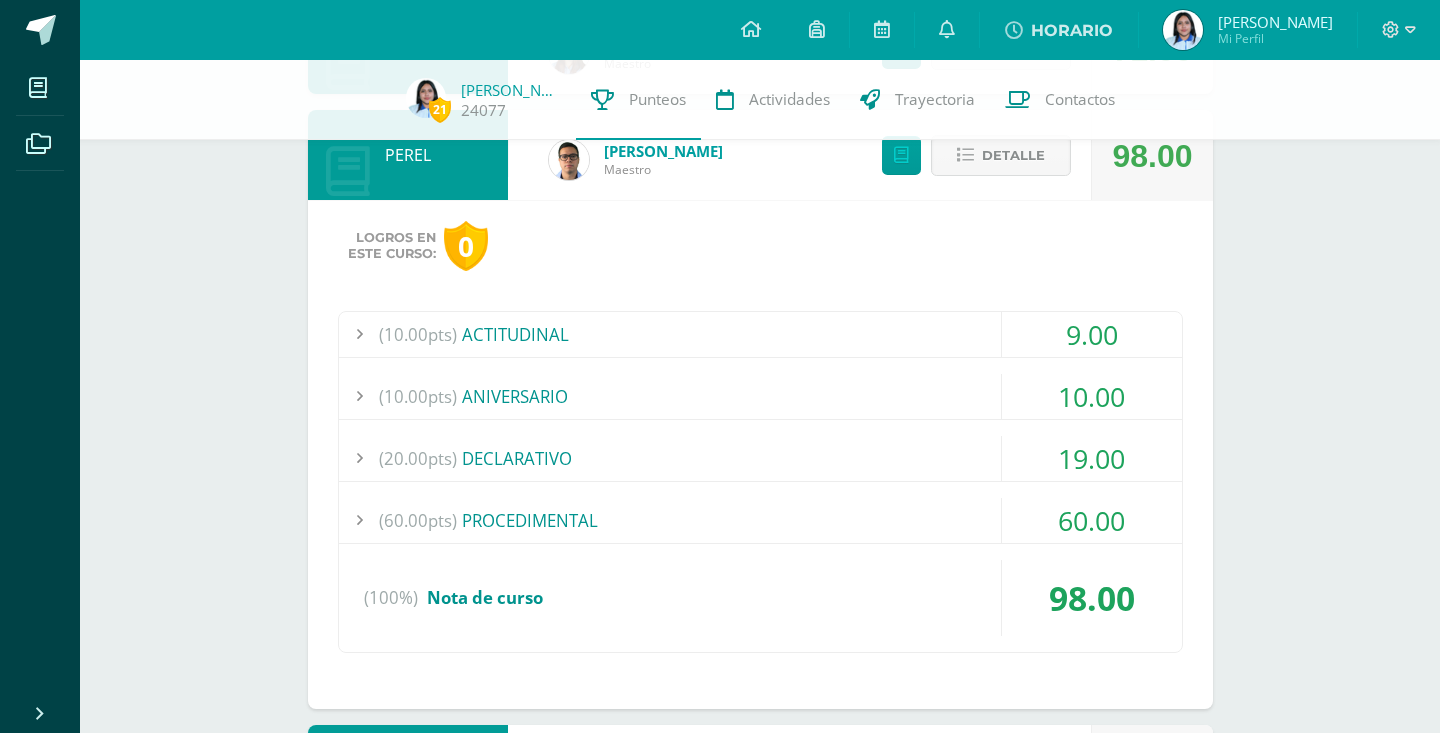 click on "(20.00pts)
DECLARATIVO" at bounding box center [760, 458] 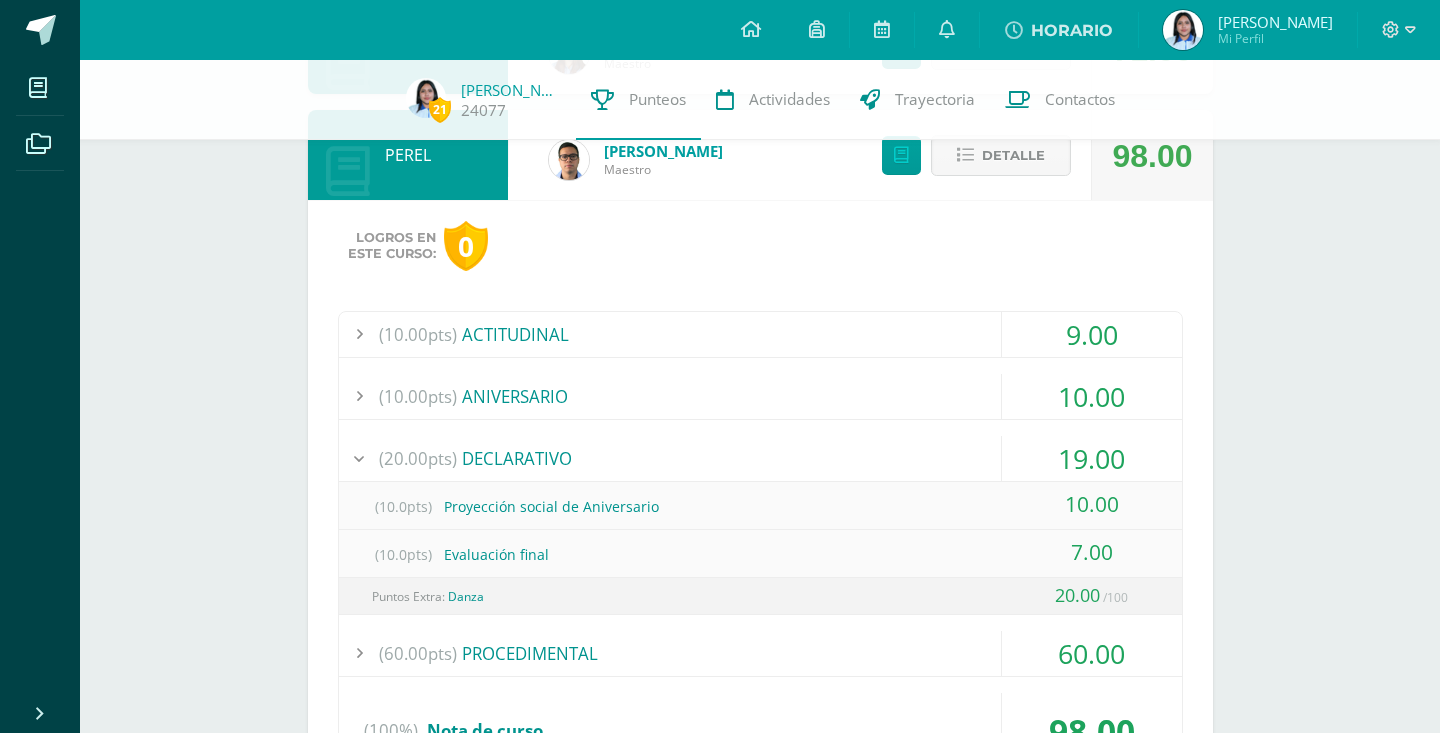 click on "Puntos Extra:" at bounding box center [408, 596] 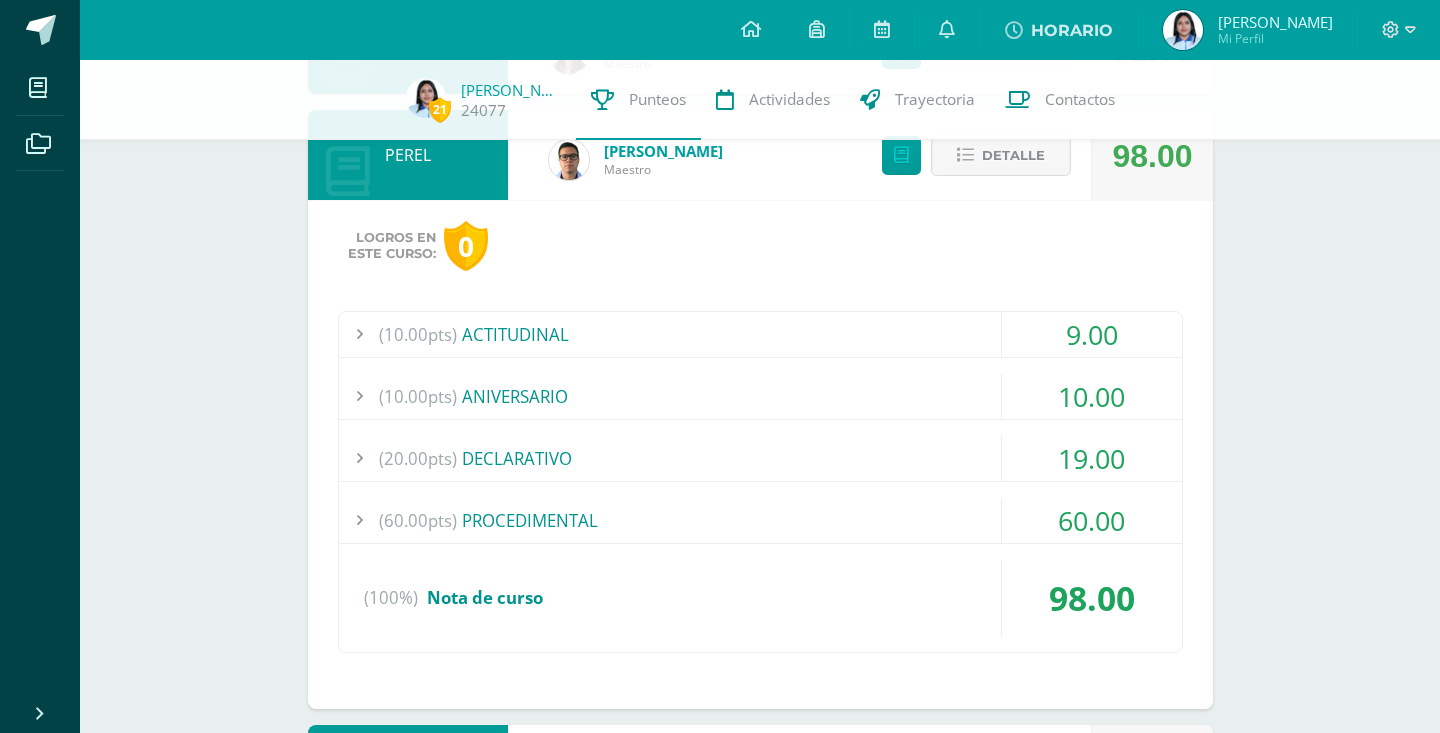 click on "(20.00pts)
DECLARATIVO" at bounding box center [760, 458] 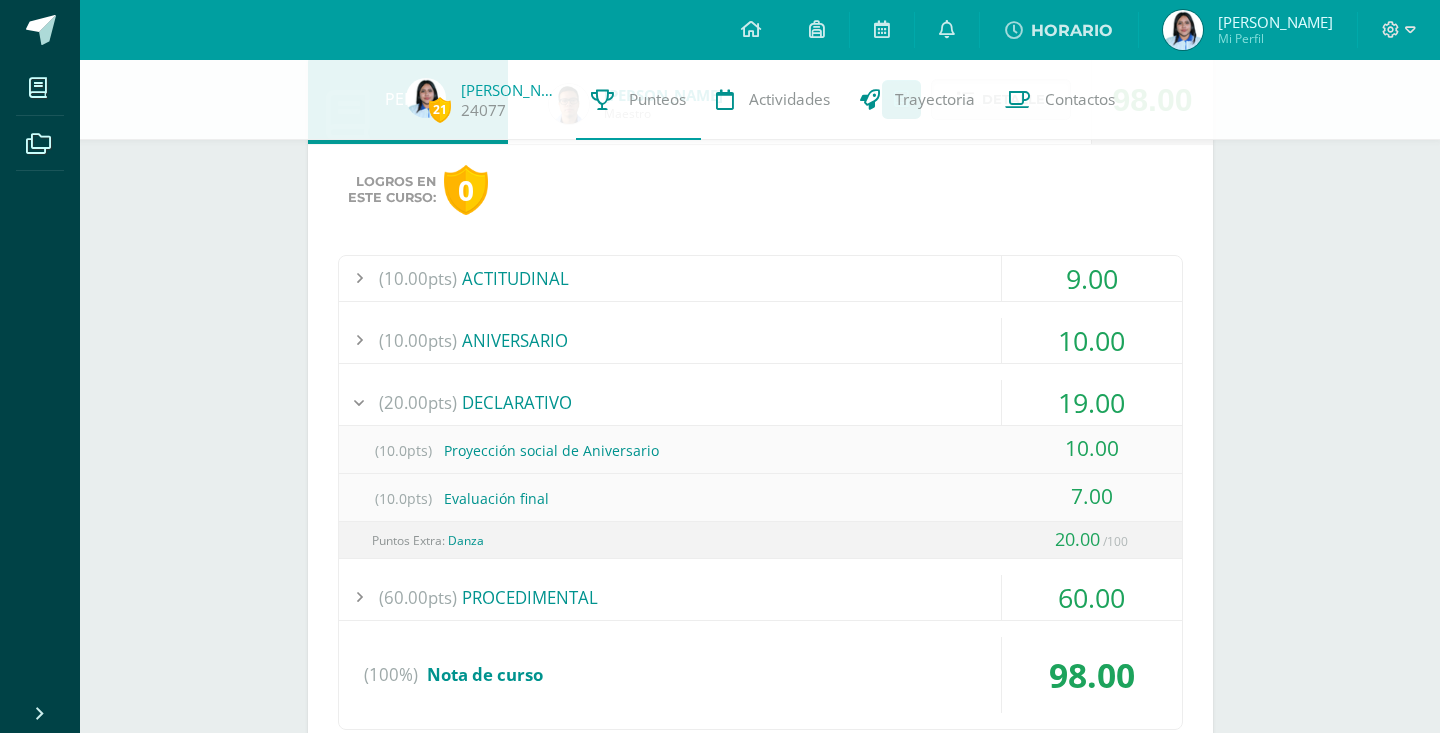 scroll, scrollTop: 1006, scrollLeft: 0, axis: vertical 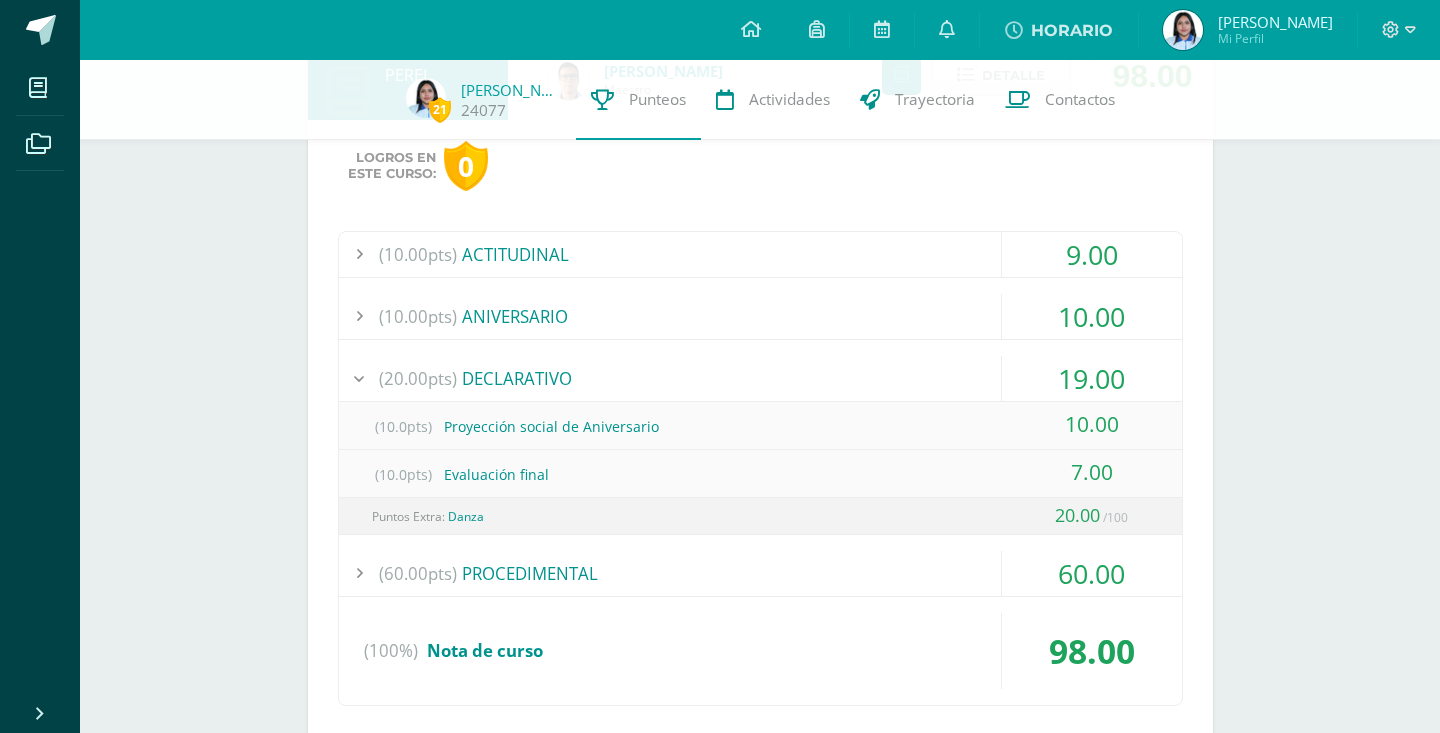 click on "(60.00pts)
PROCEDIMENTAL" at bounding box center (760, 573) 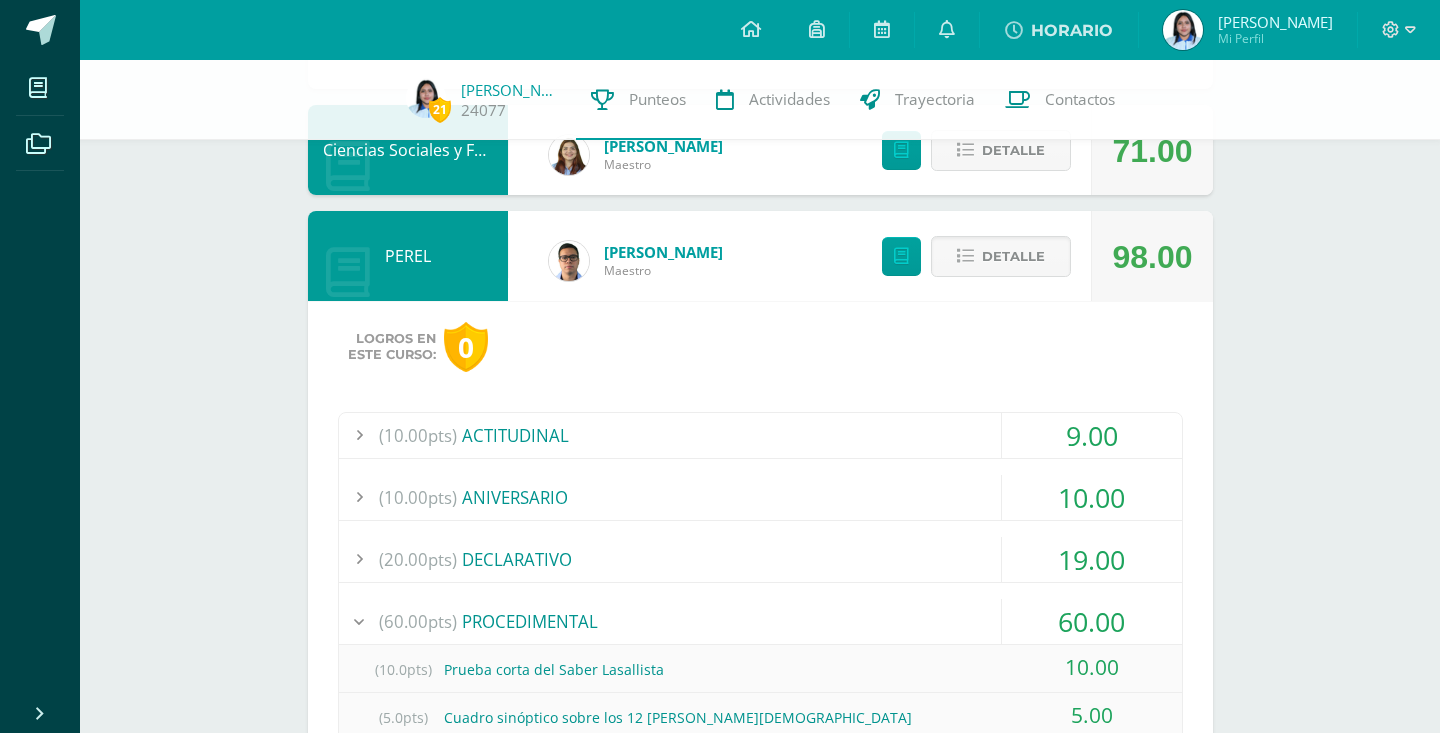 scroll, scrollTop: 819, scrollLeft: 0, axis: vertical 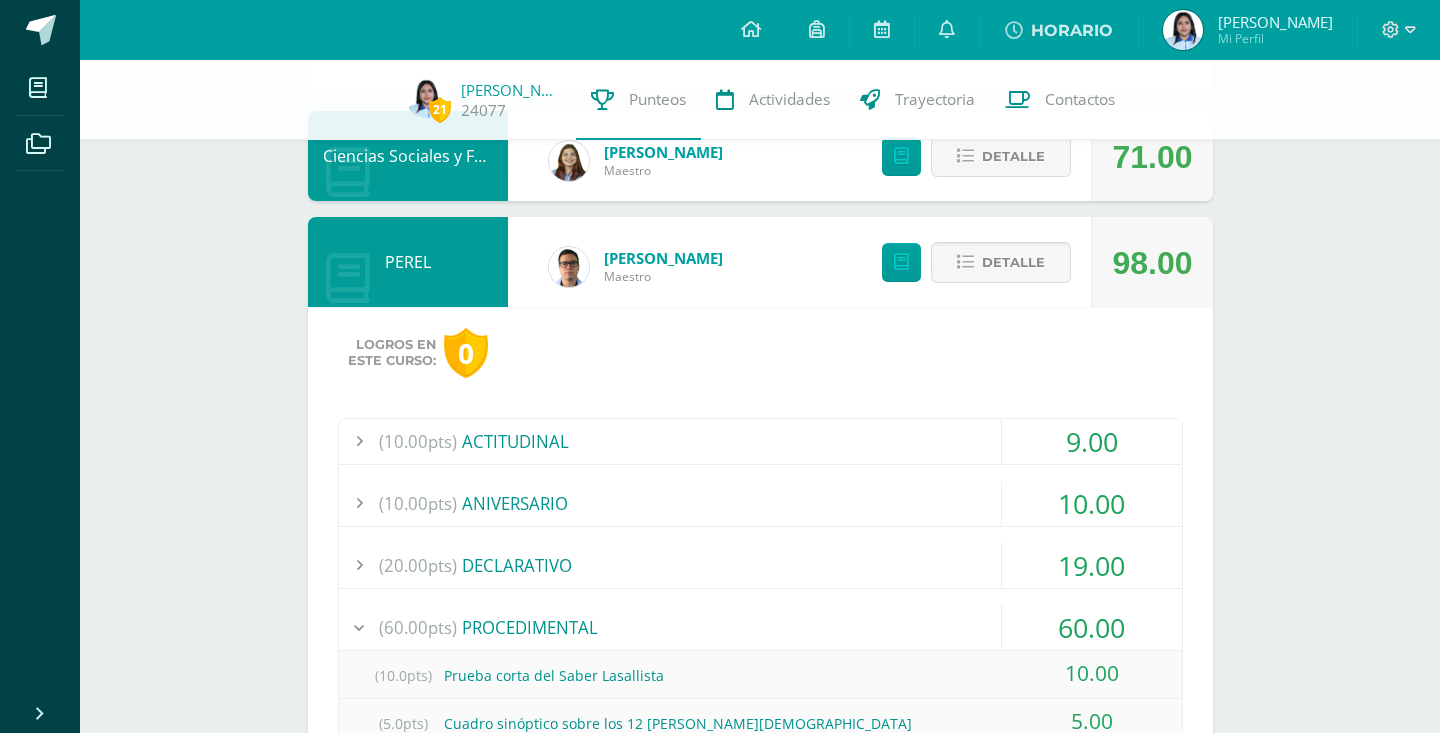 click on "(10.00pts)
ACTITUDINAL" at bounding box center [760, 441] 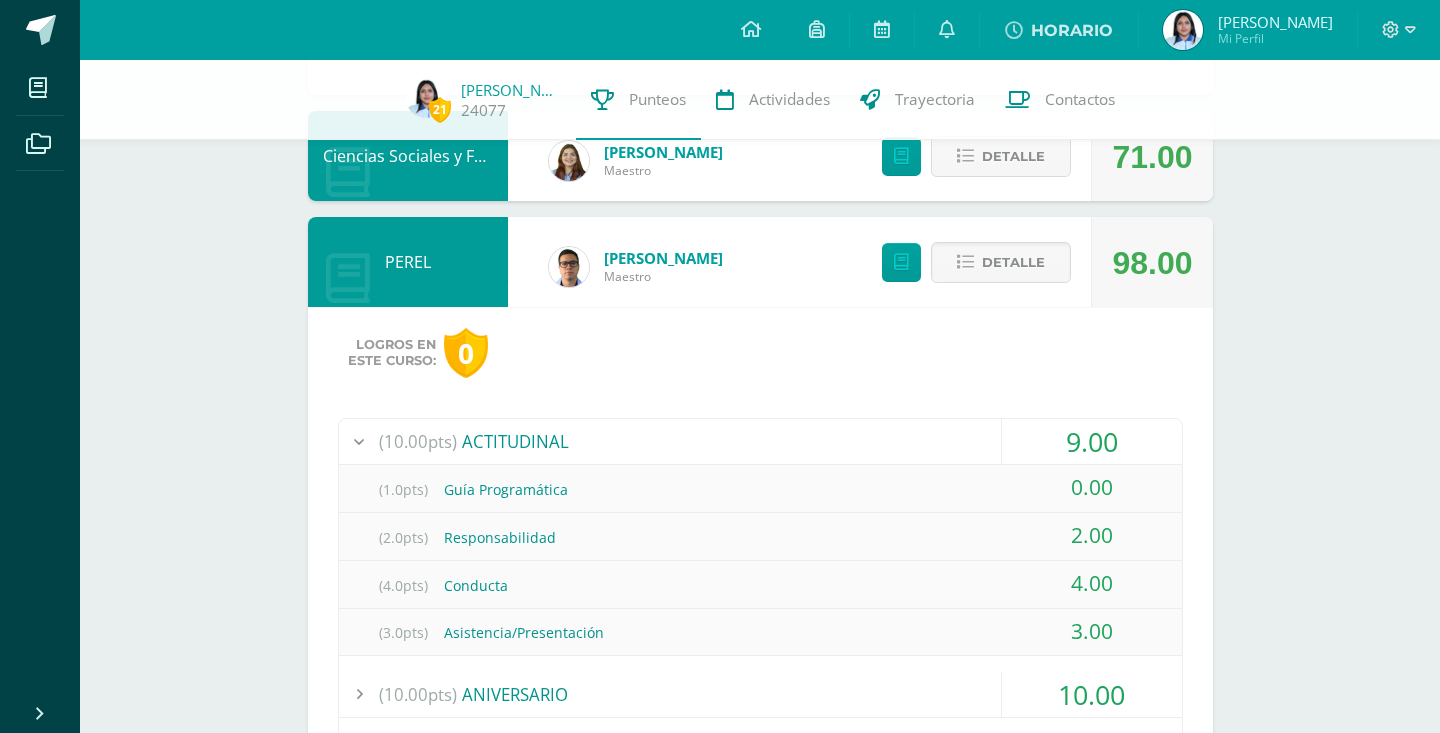 click on "(10.00pts)
ACTITUDINAL" at bounding box center [760, 441] 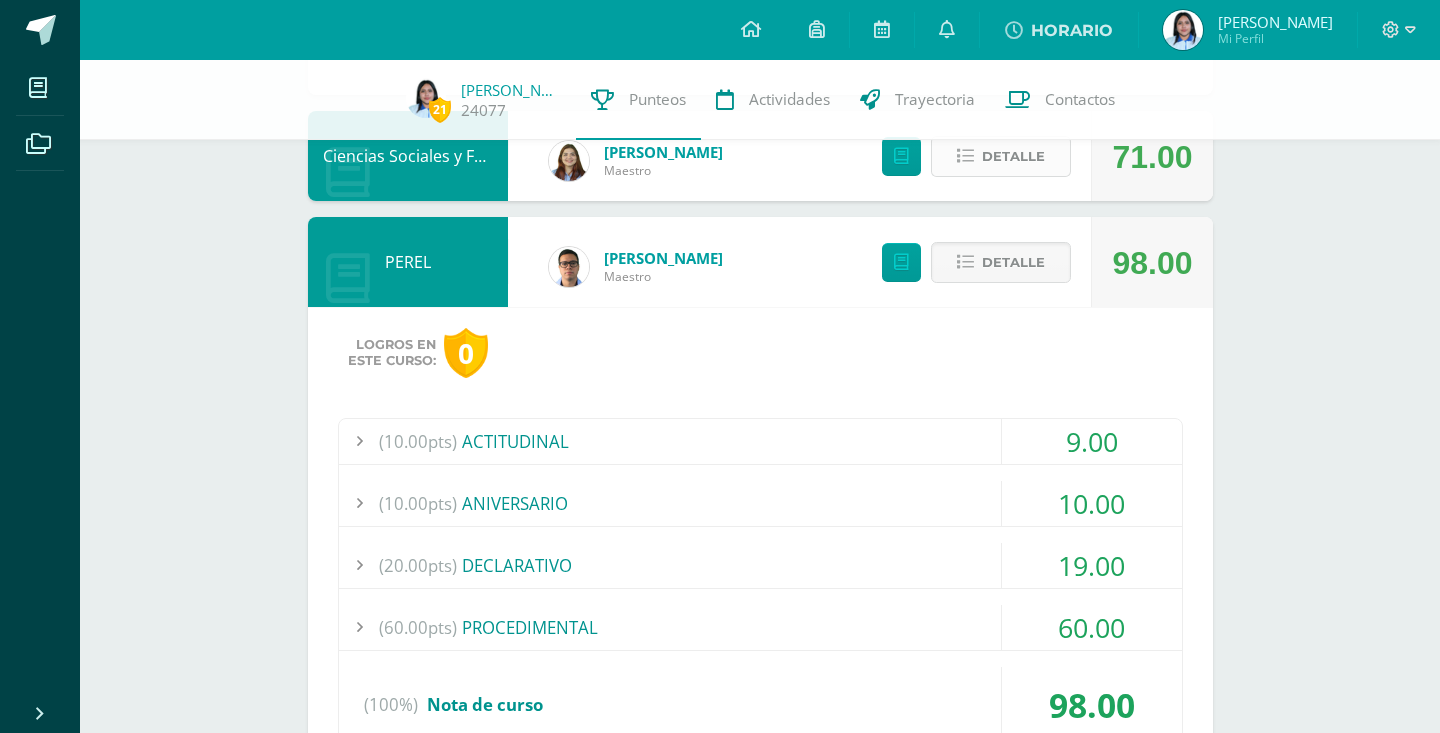 click on "Detalle" at bounding box center [1001, 156] 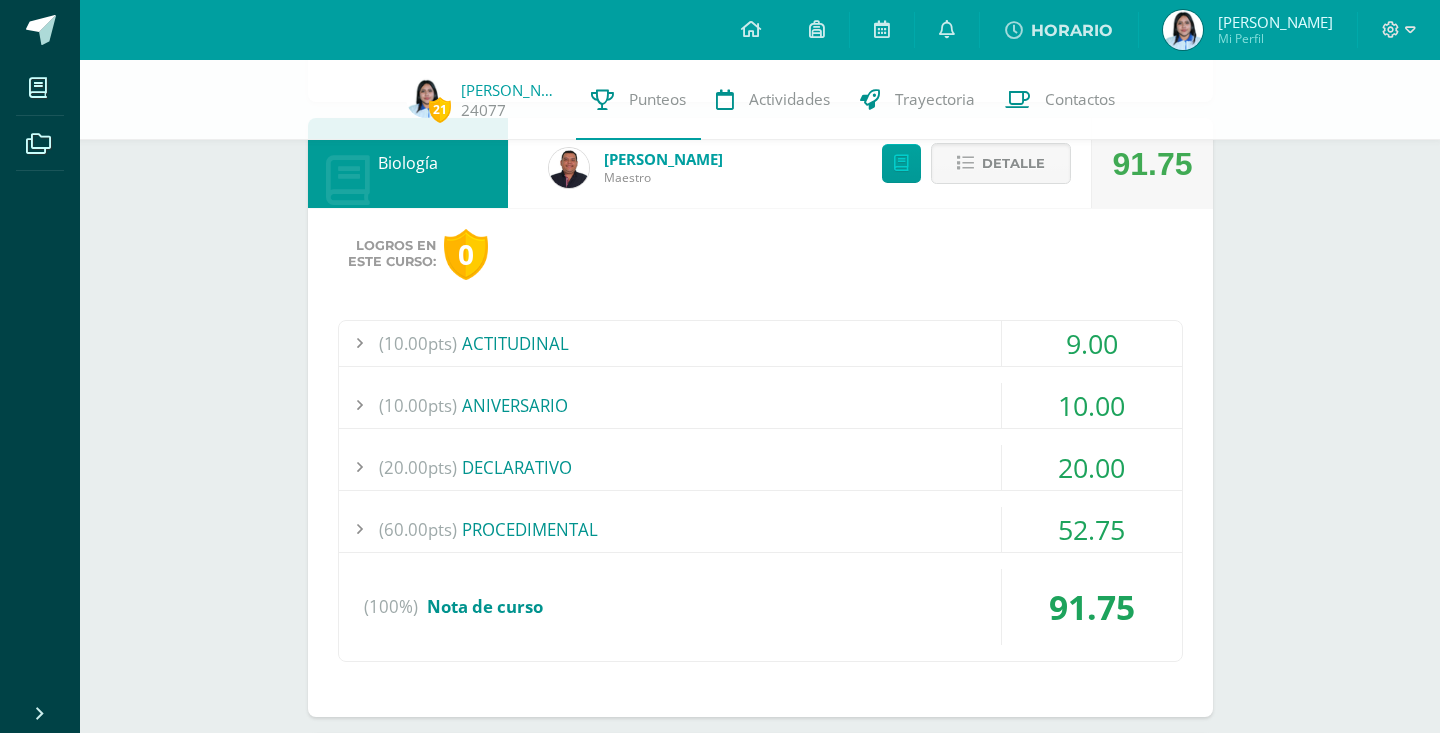 scroll, scrollTop: 3696, scrollLeft: 0, axis: vertical 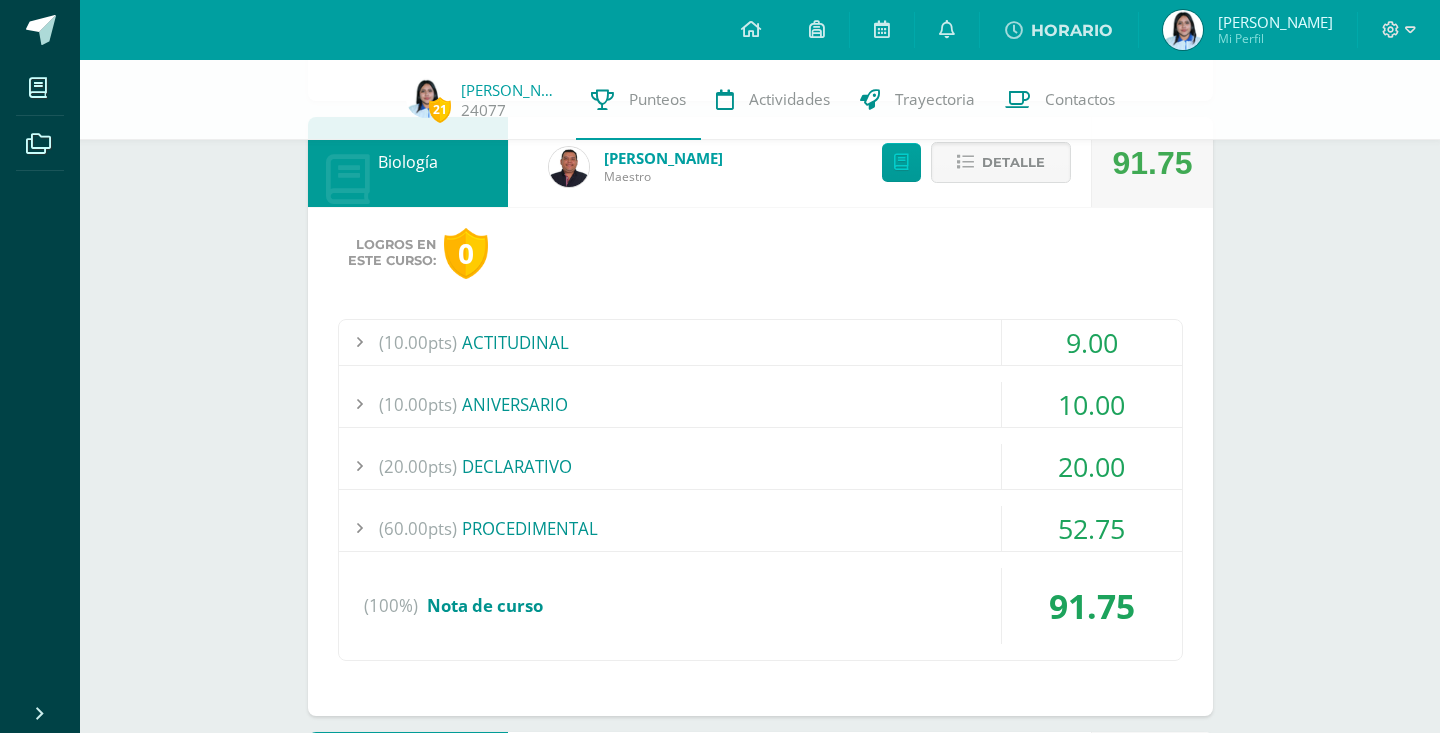 click on "(20.00pts)
DECLARATIVO" at bounding box center [760, 466] 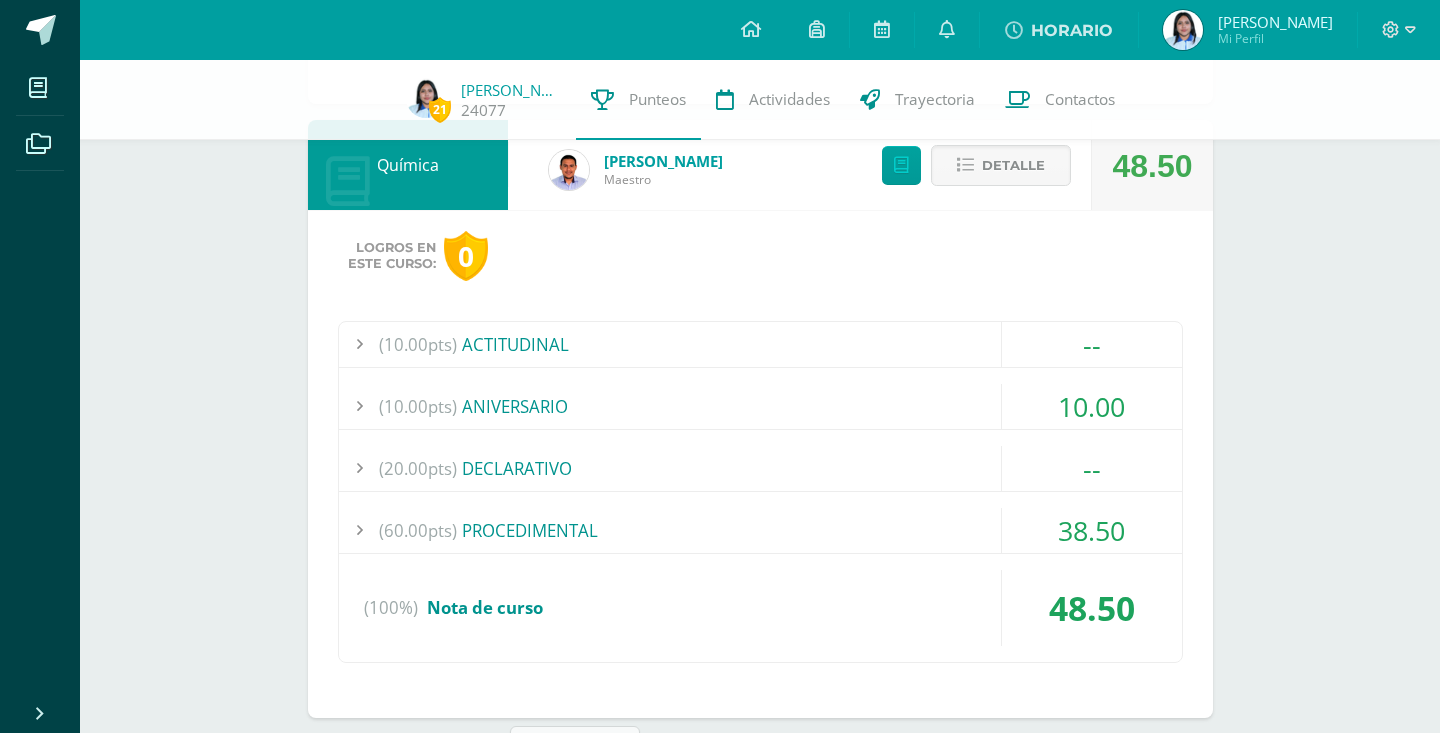 scroll, scrollTop: 4331, scrollLeft: 0, axis: vertical 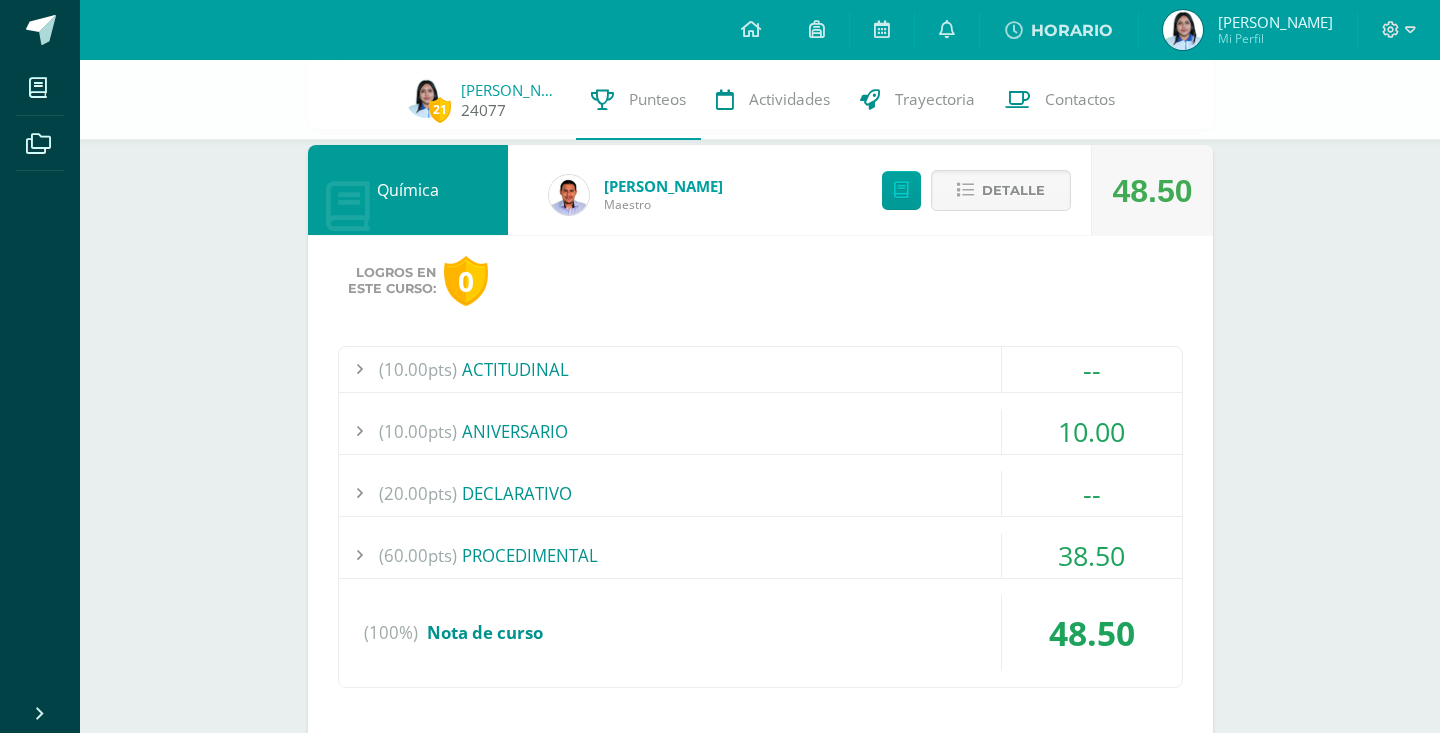 click on "21" at bounding box center [440, 109] 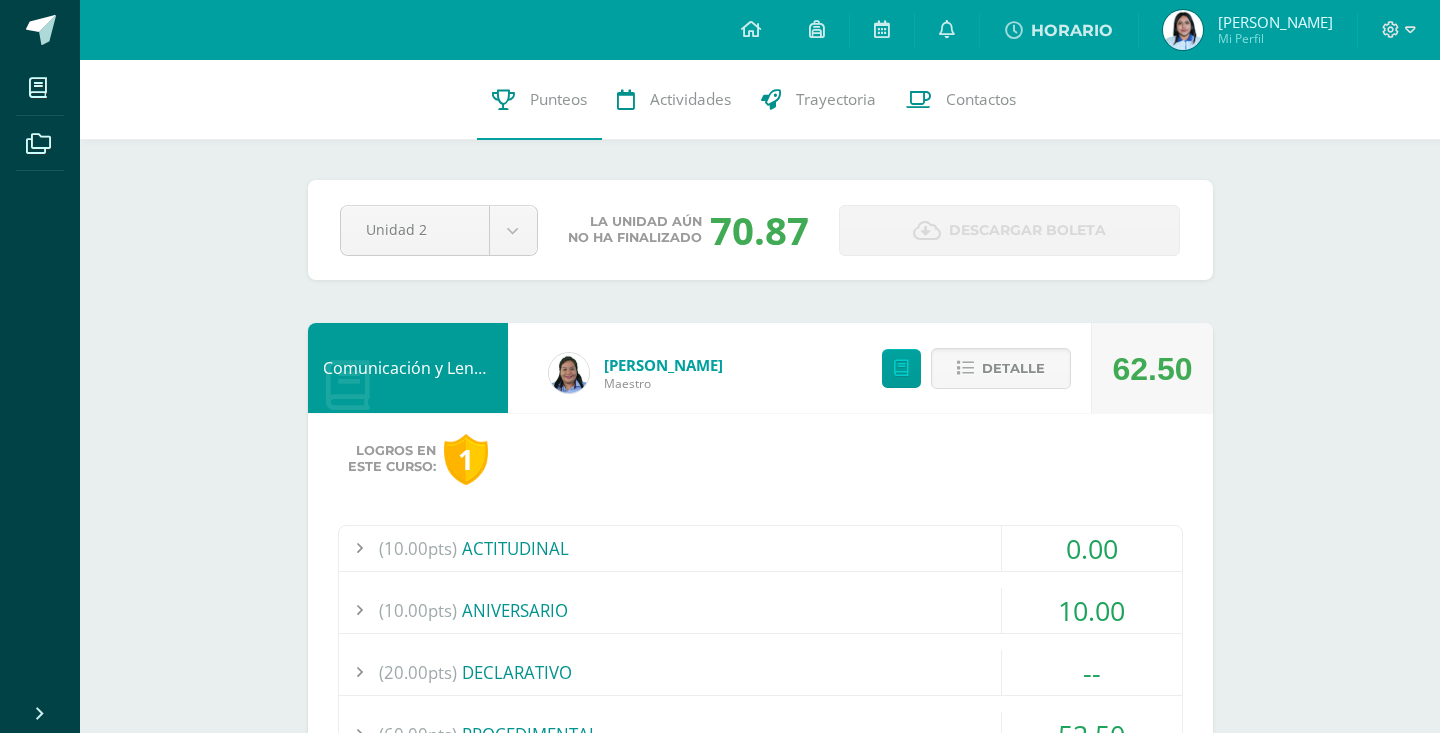 scroll, scrollTop: 0, scrollLeft: 0, axis: both 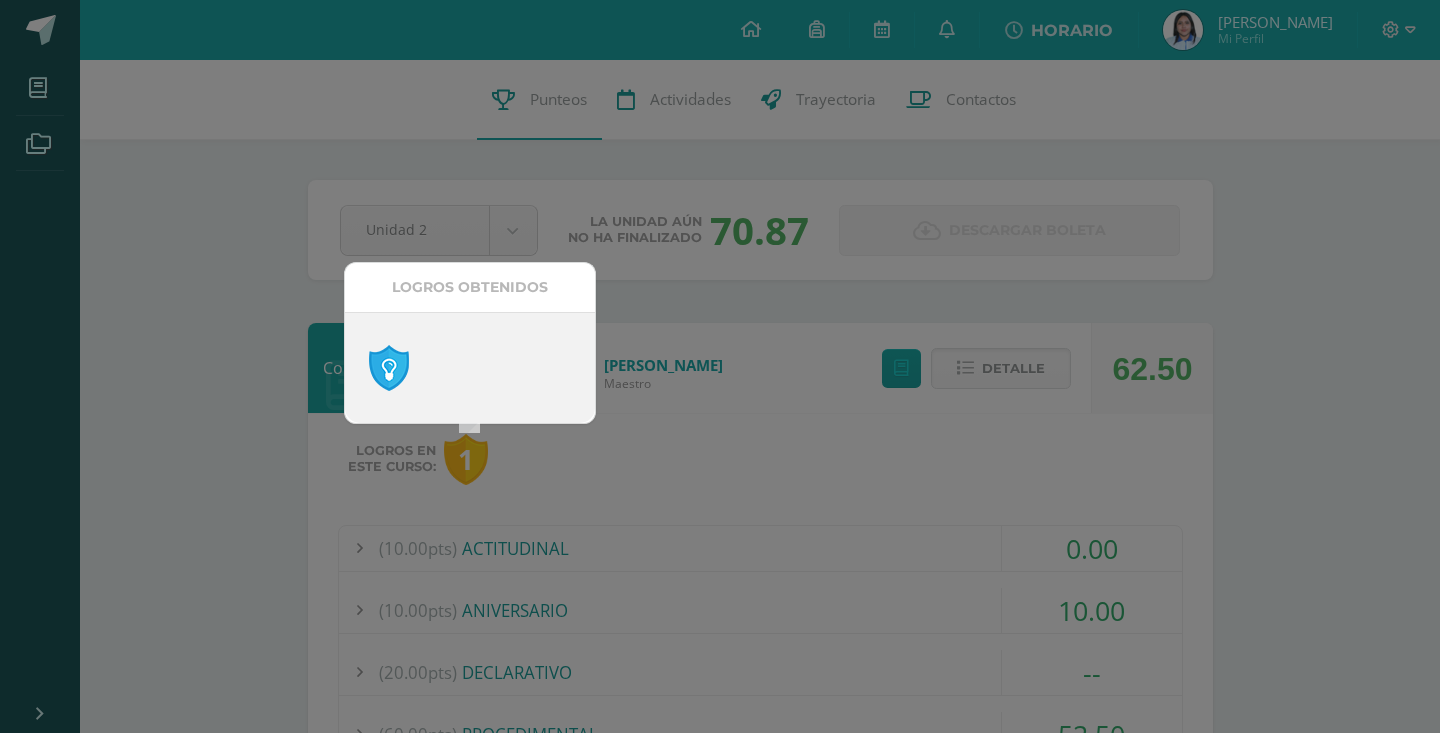 click on "Ana Sophía ganó el logro:
Creatividad
Asignado por
Indira Camargo
01 de Julio del 2025
Activididad
Cuaderno
Curso
Comunicación y Lenguaje L3, Inglés 5" at bounding box center [388, 368] 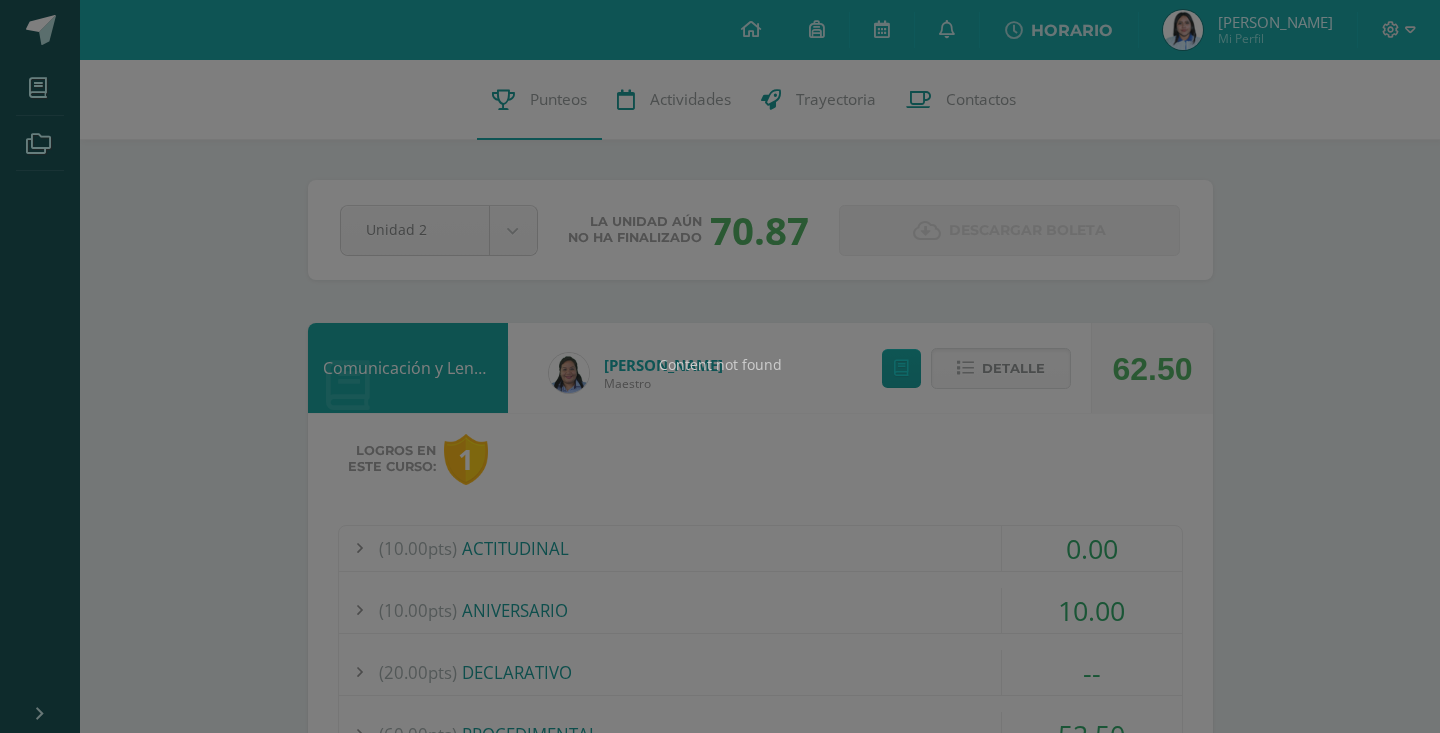 click on "Content not found" at bounding box center [720, 366] 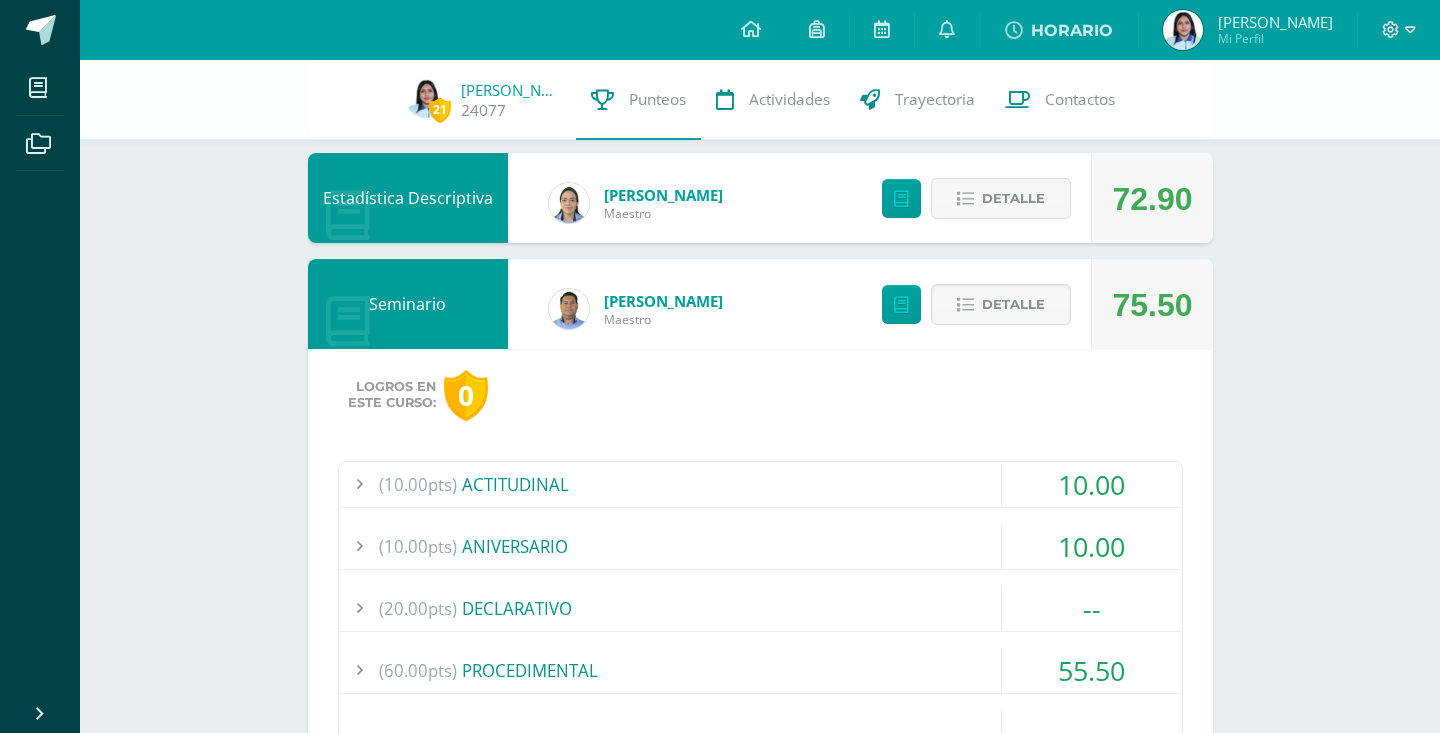scroll, scrollTop: 2941, scrollLeft: 0, axis: vertical 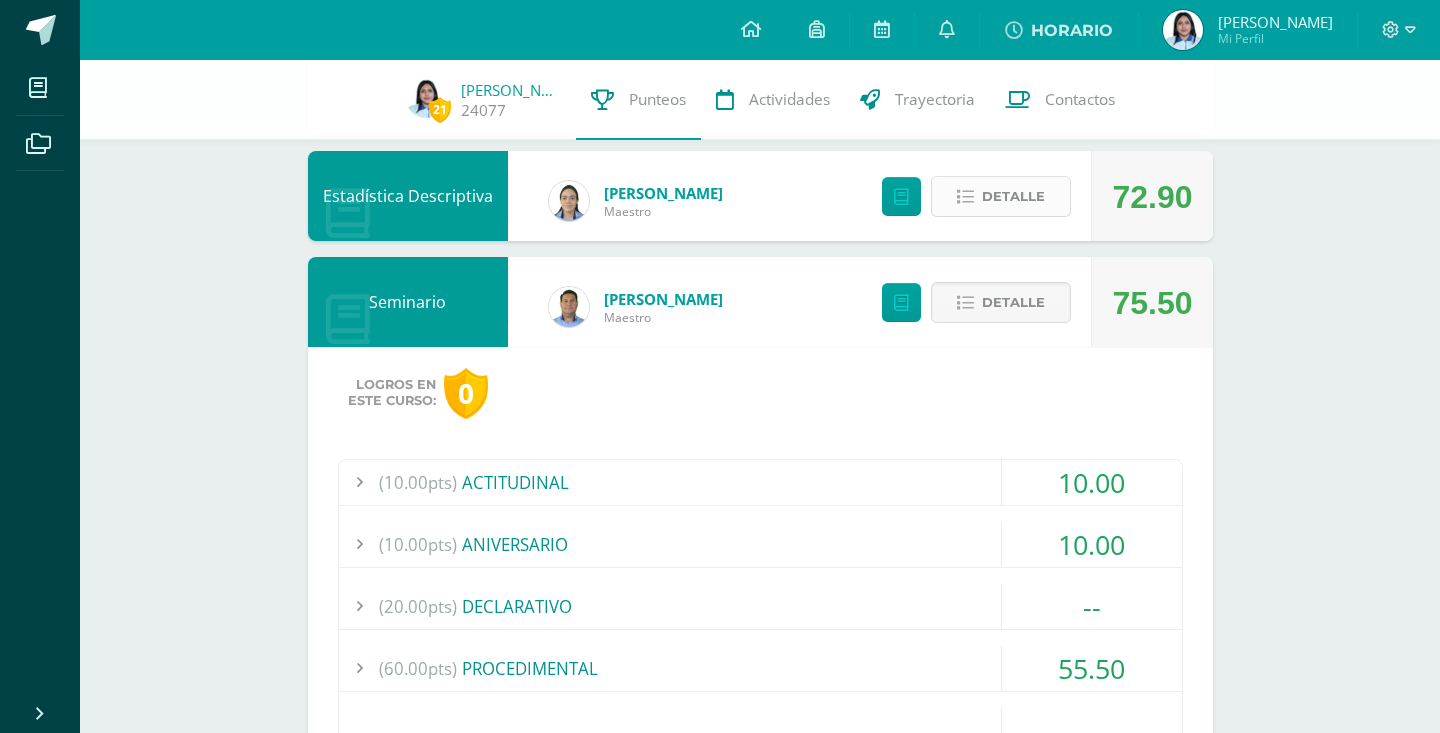 click on "Detalle" at bounding box center [1013, 196] 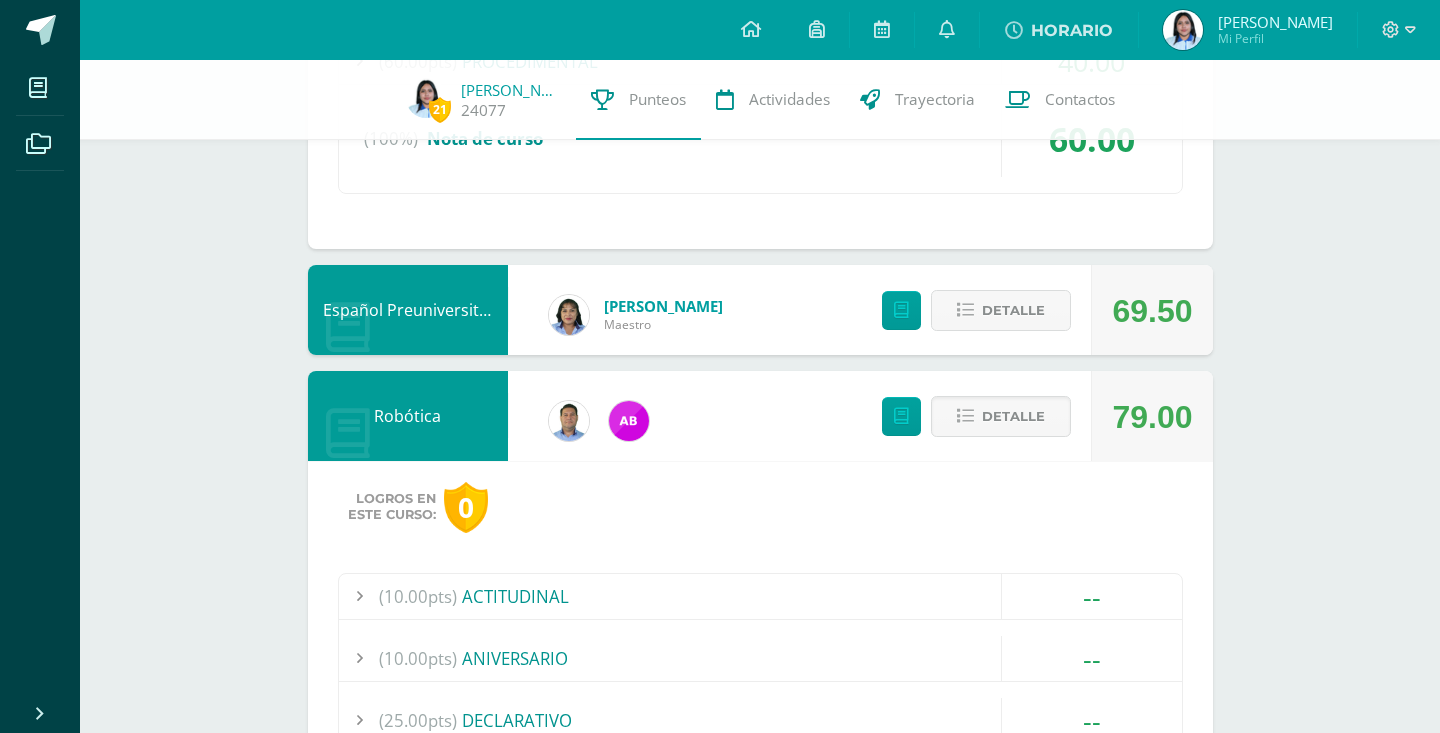 scroll, scrollTop: 5948, scrollLeft: 0, axis: vertical 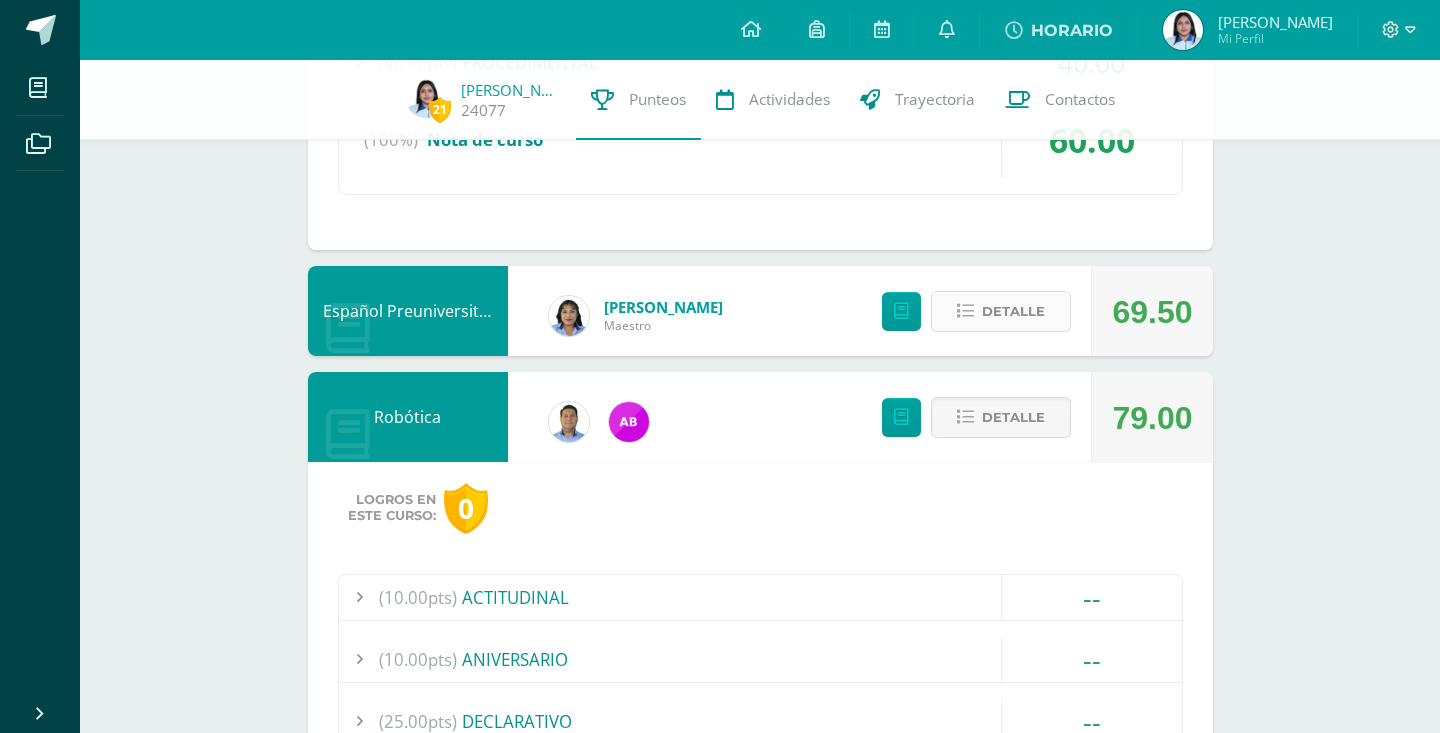 click on "Detalle" at bounding box center (1001, 311) 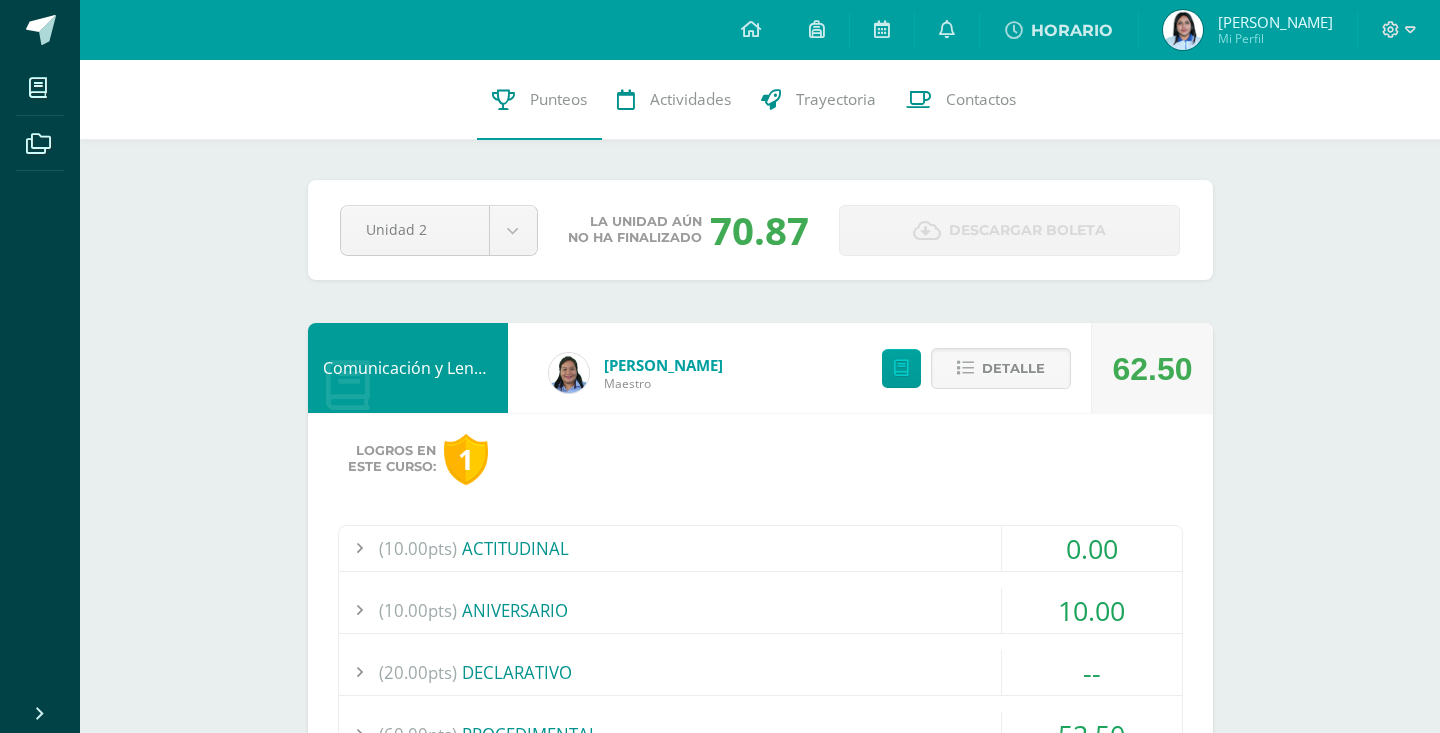 scroll, scrollTop: 0, scrollLeft: 0, axis: both 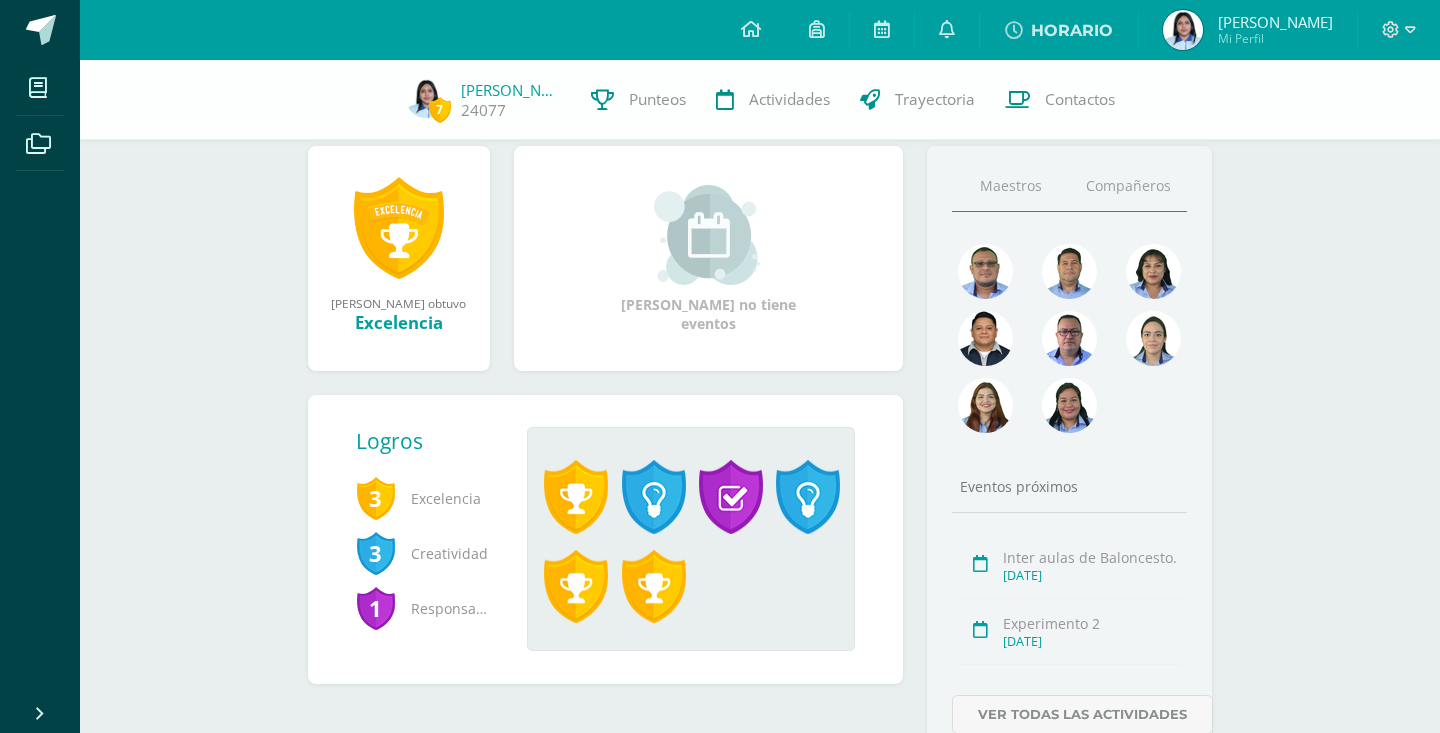 click on "Compañeros" at bounding box center [1129, 186] 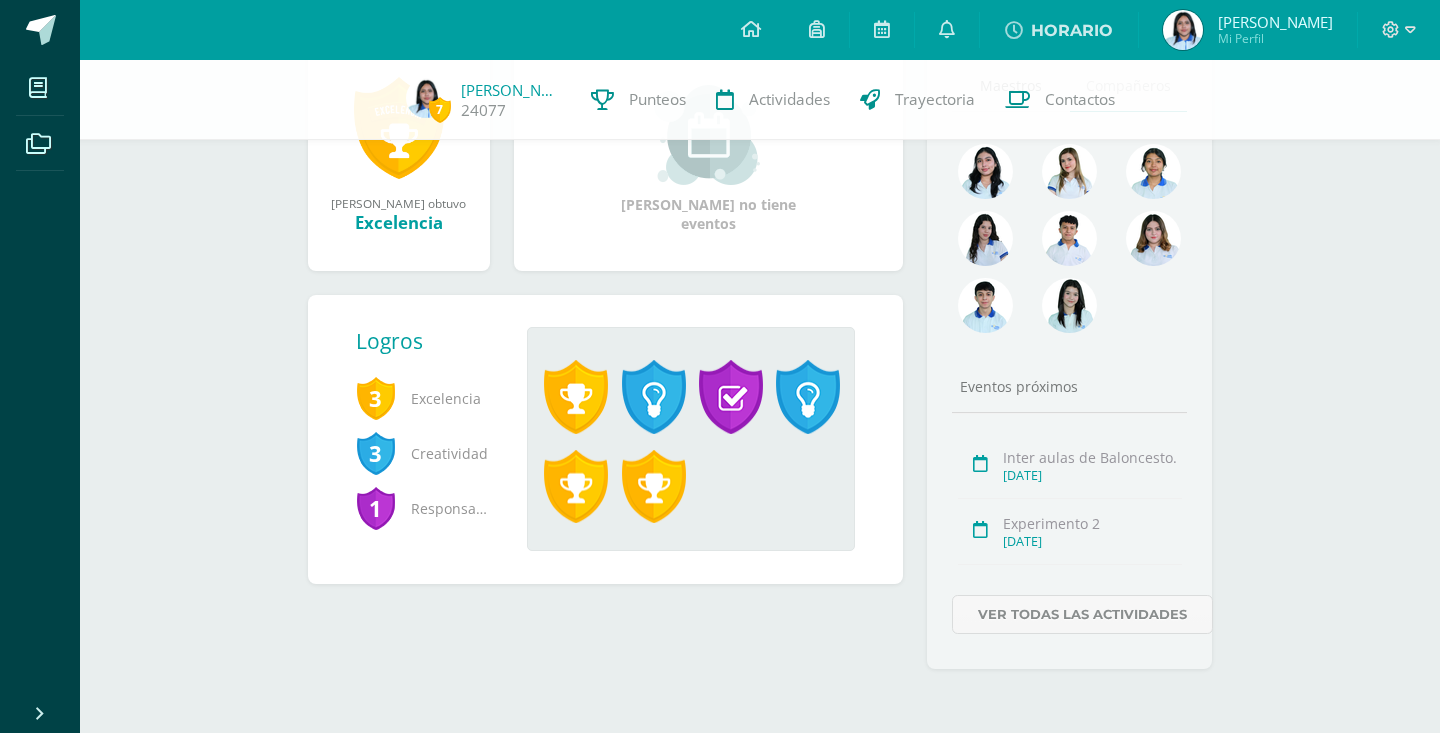 scroll, scrollTop: 323, scrollLeft: 0, axis: vertical 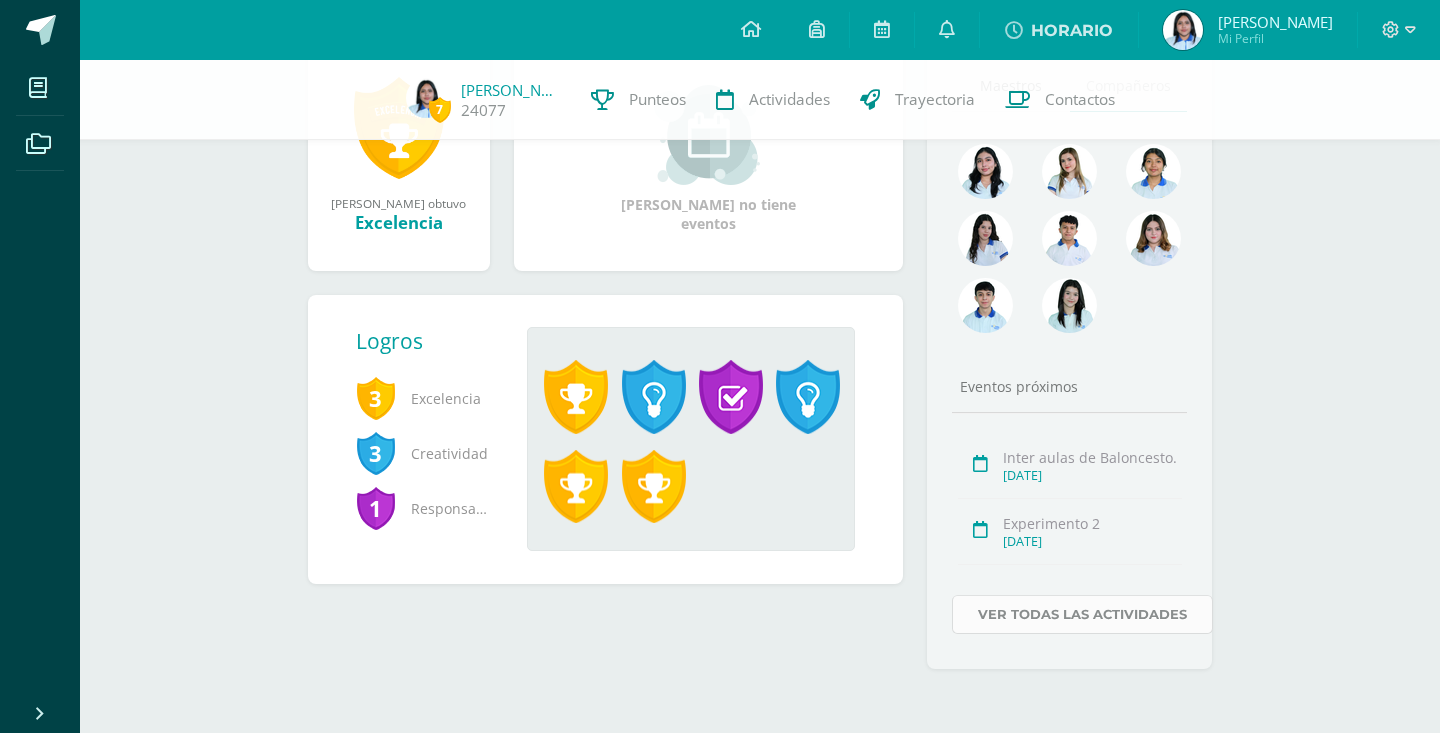 click on "Ver todas las actividades" at bounding box center [1082, 614] 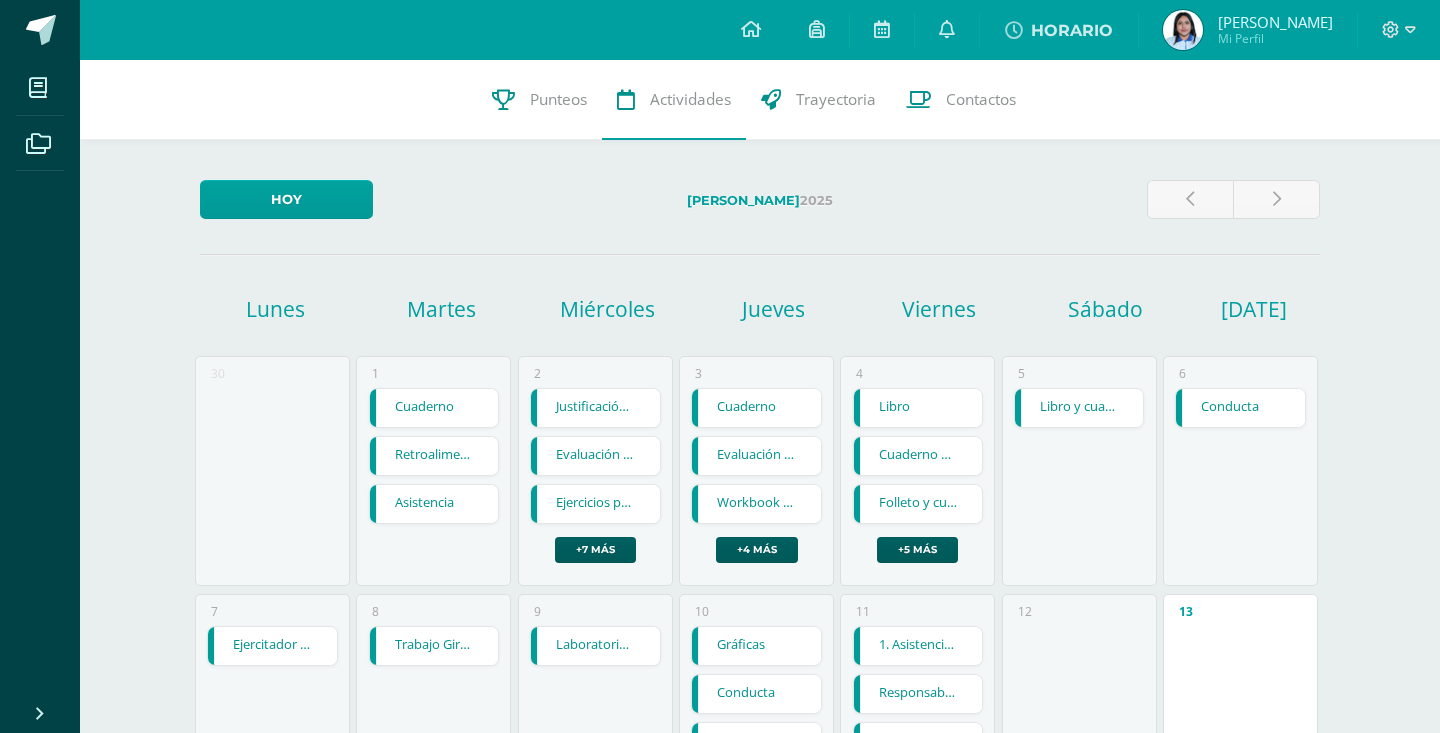 scroll, scrollTop: 0, scrollLeft: 0, axis: both 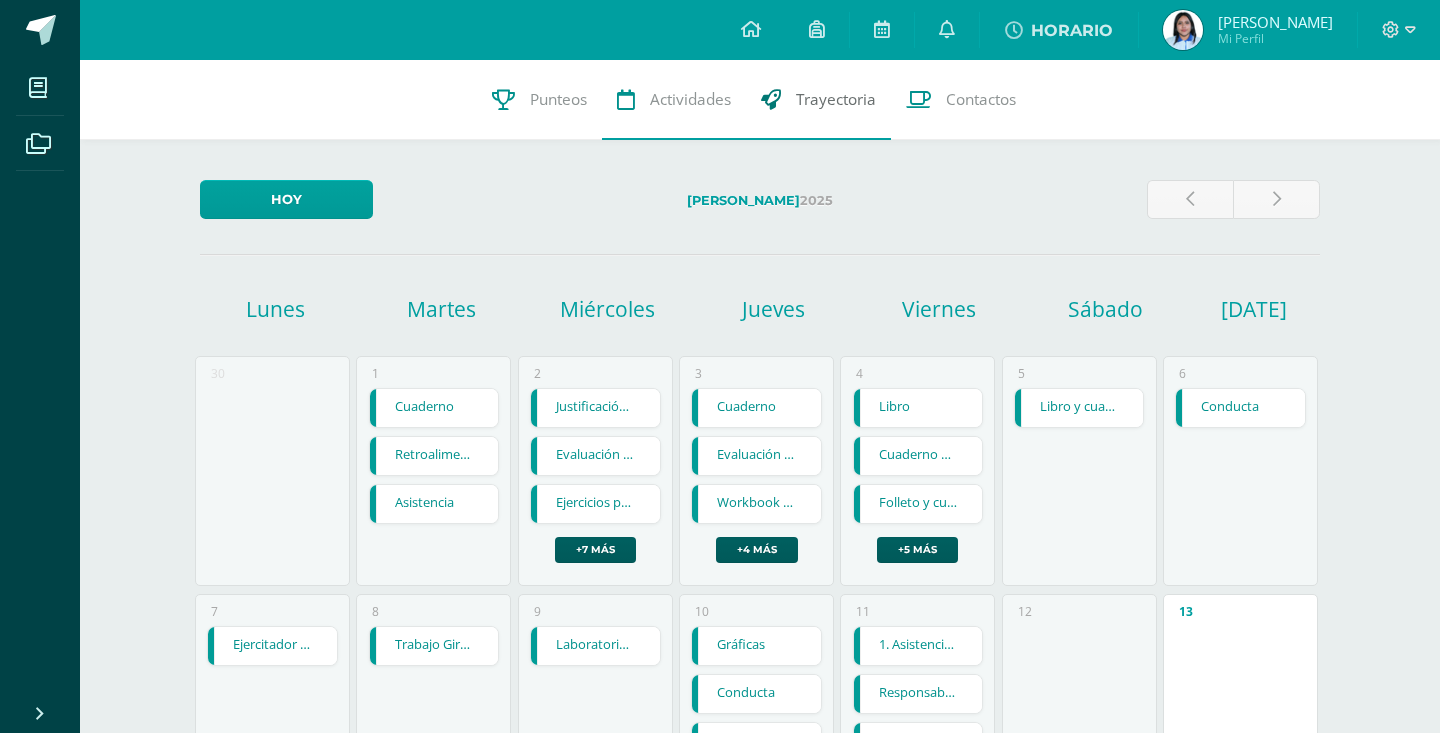 click on "Trayectoria" at bounding box center (836, 99) 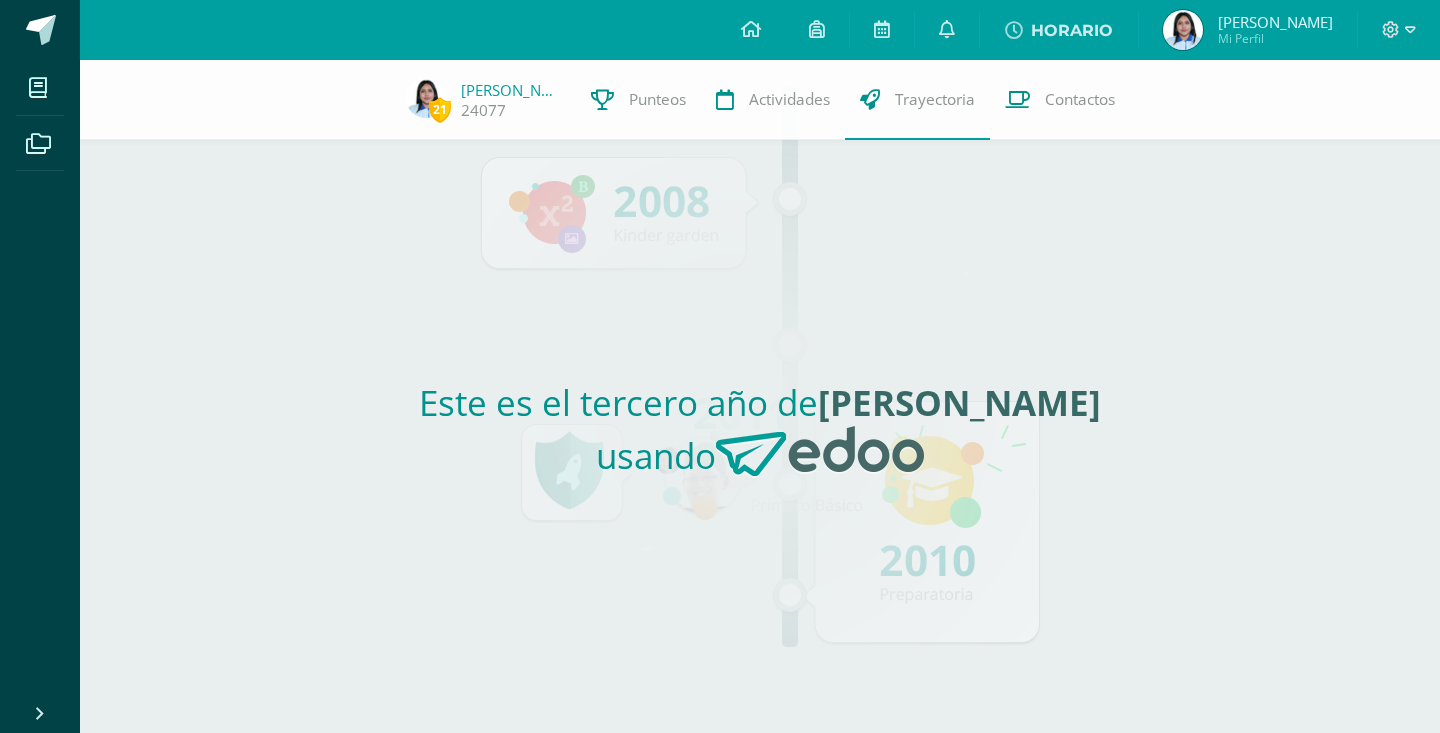 scroll, scrollTop: 0, scrollLeft: 0, axis: both 